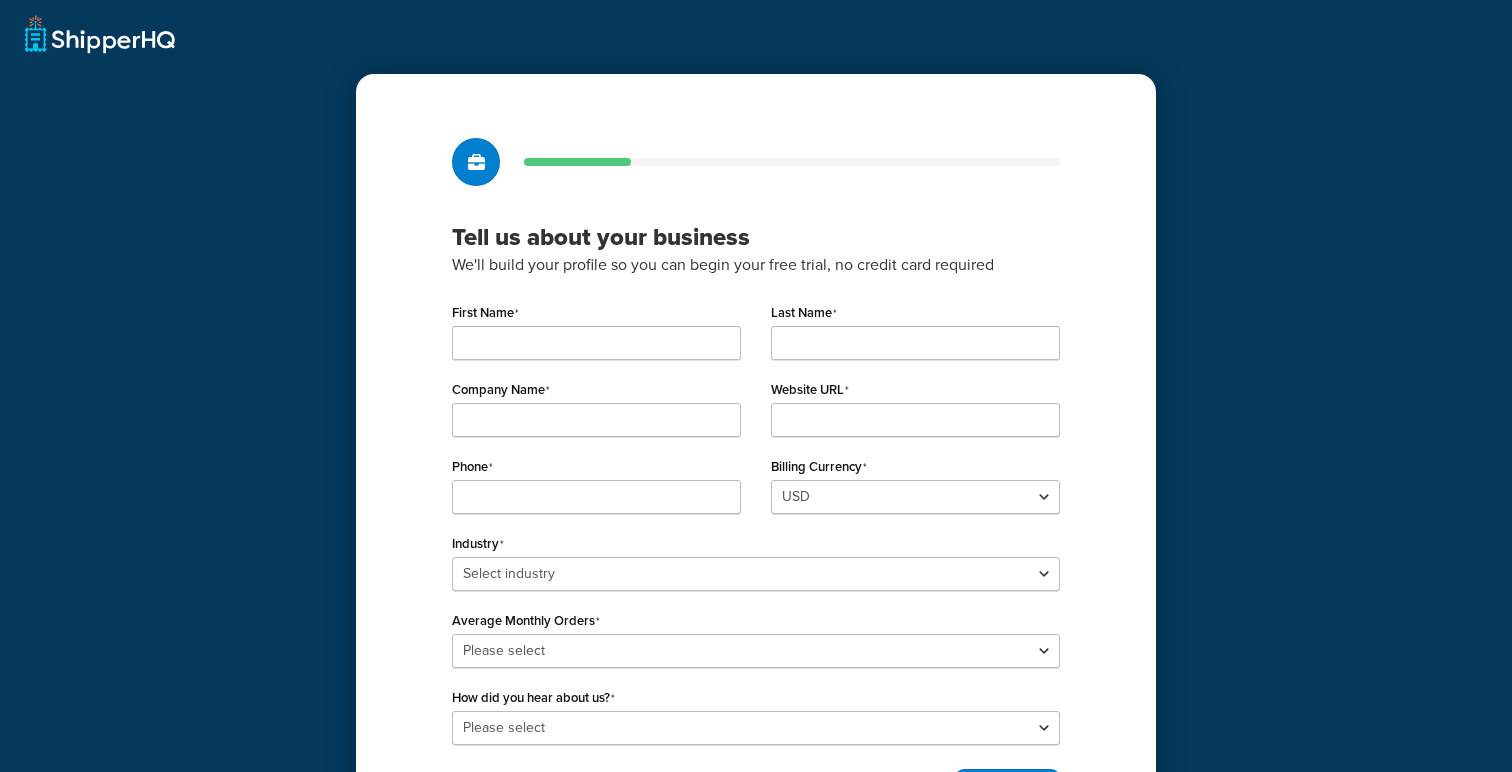 scroll, scrollTop: 0, scrollLeft: 0, axis: both 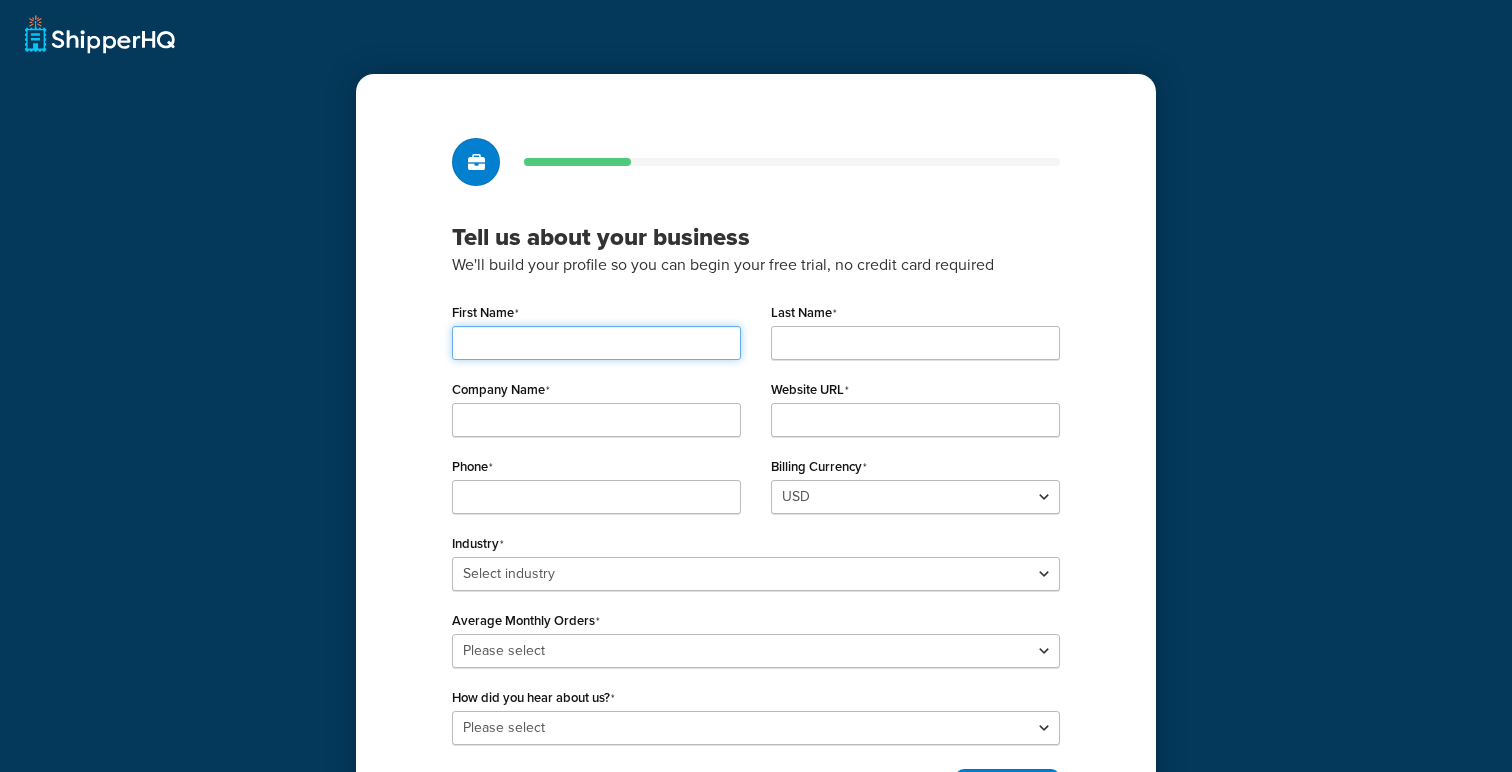 click on "First Name" at bounding box center (596, 343) 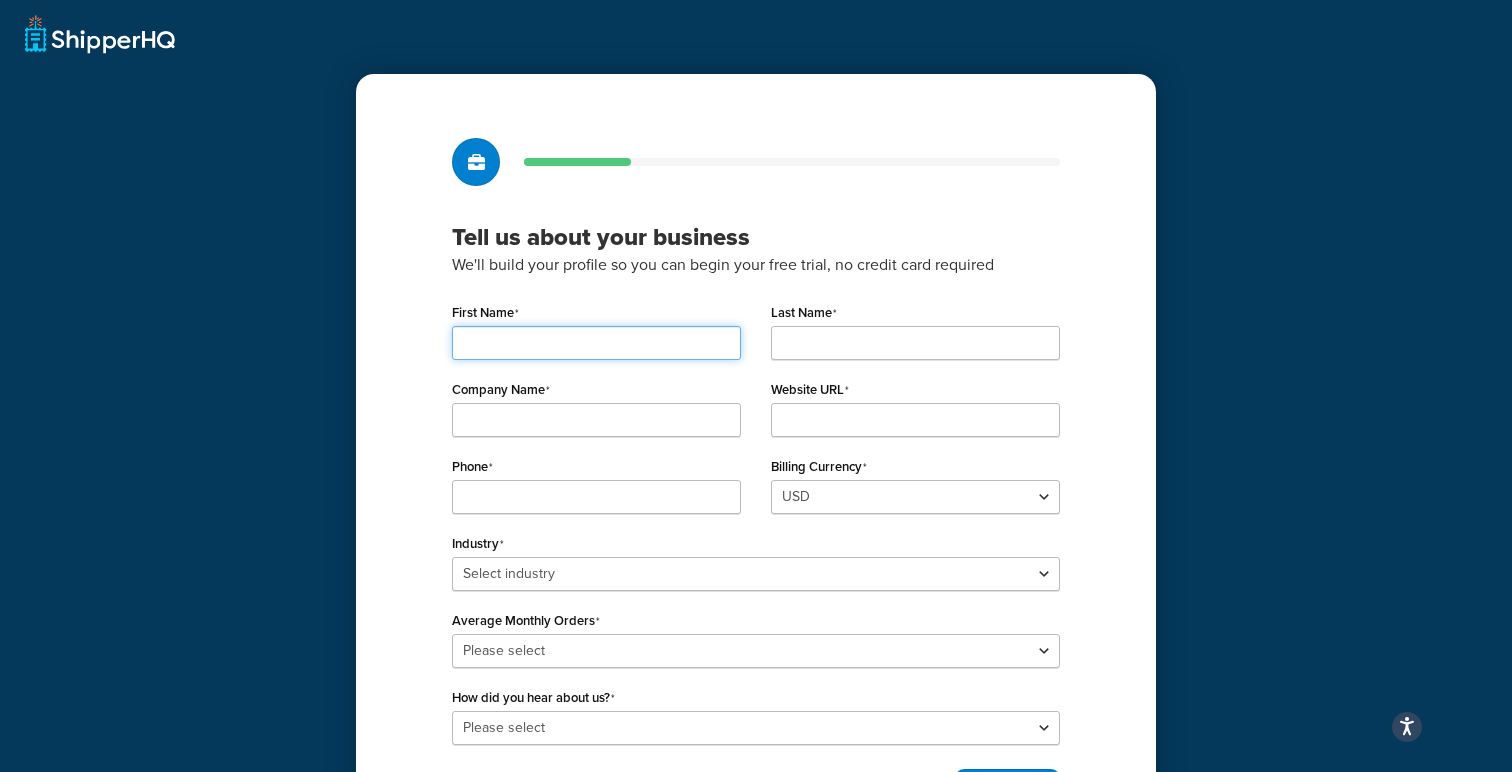 type on "Joe" 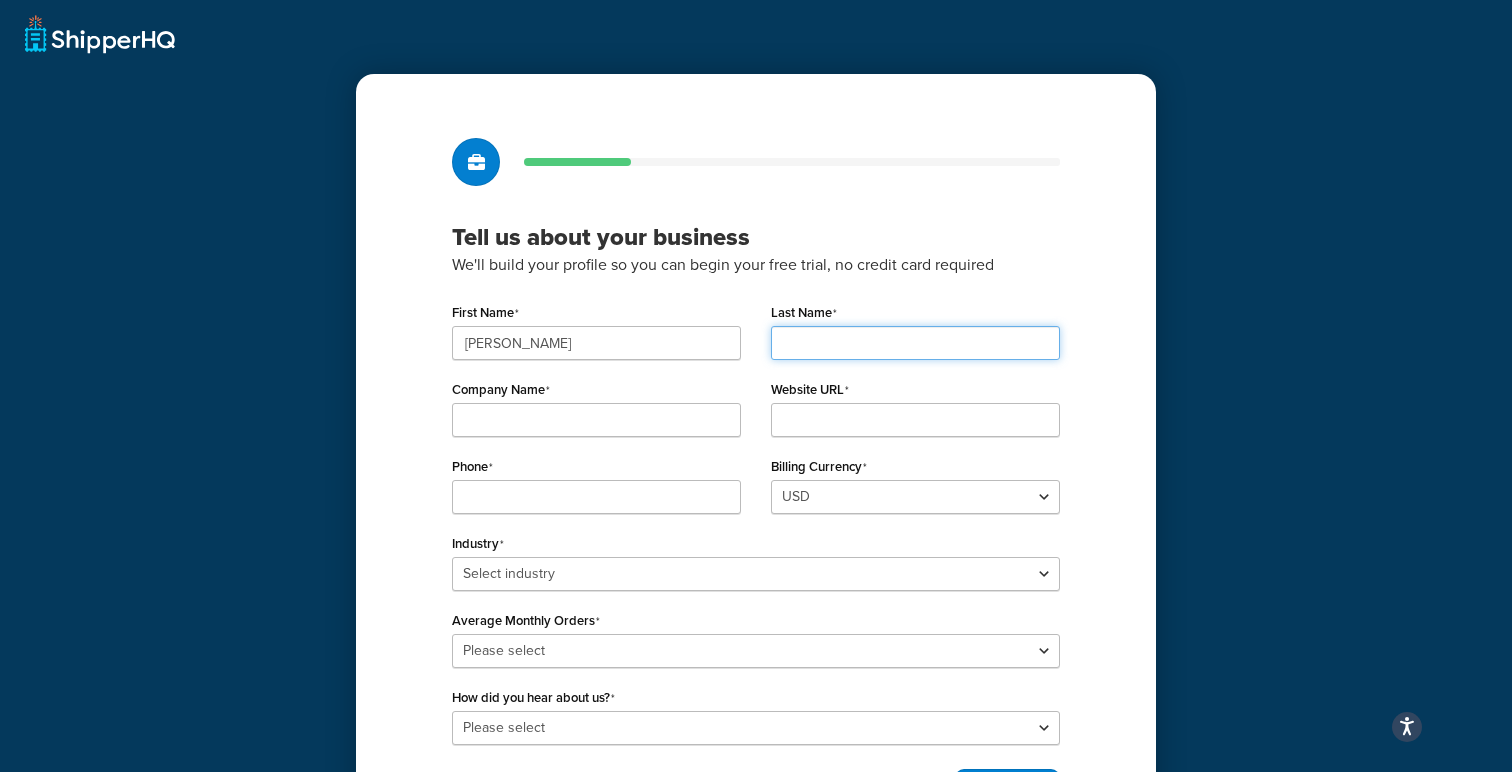 type on "Shmo" 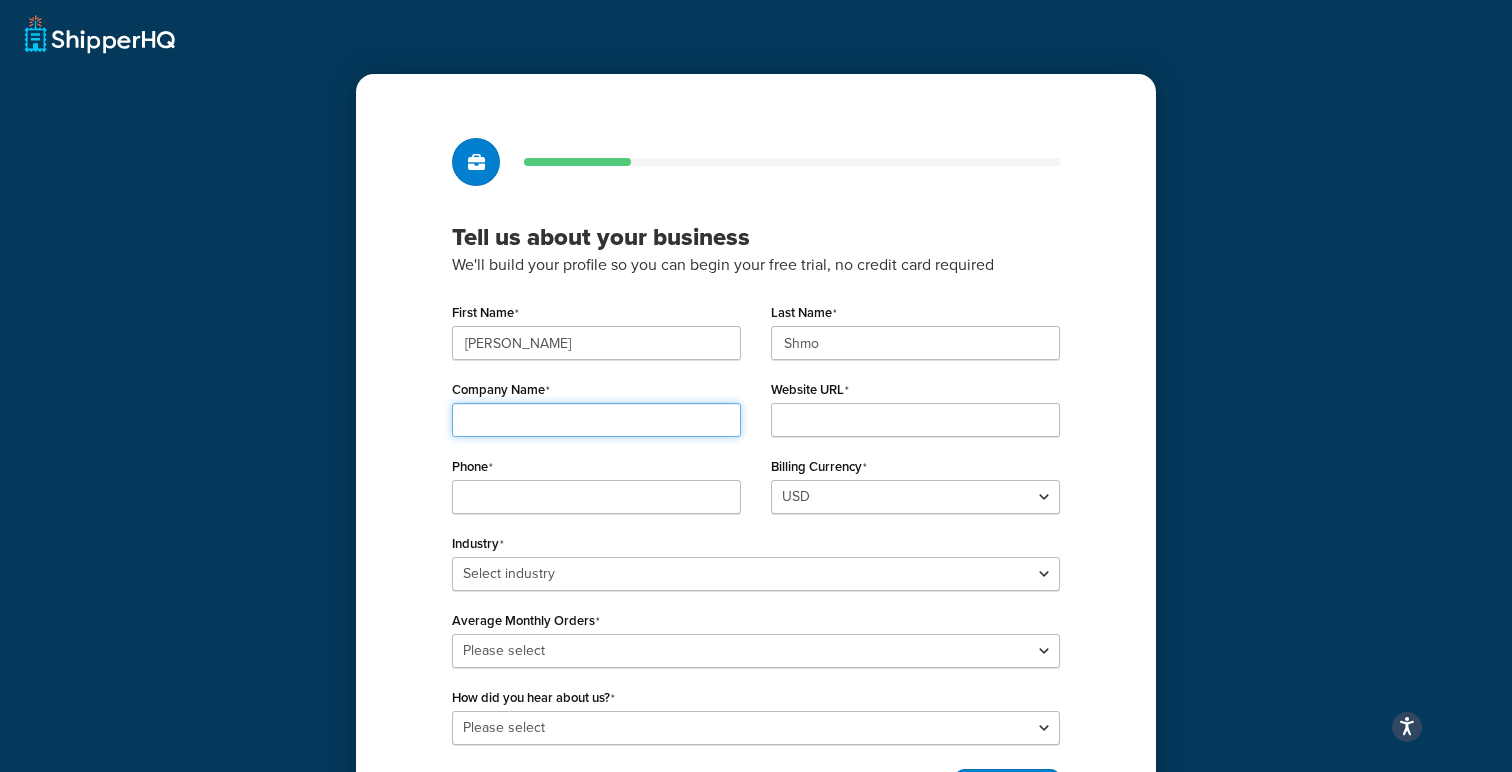 type on "shipperhq" 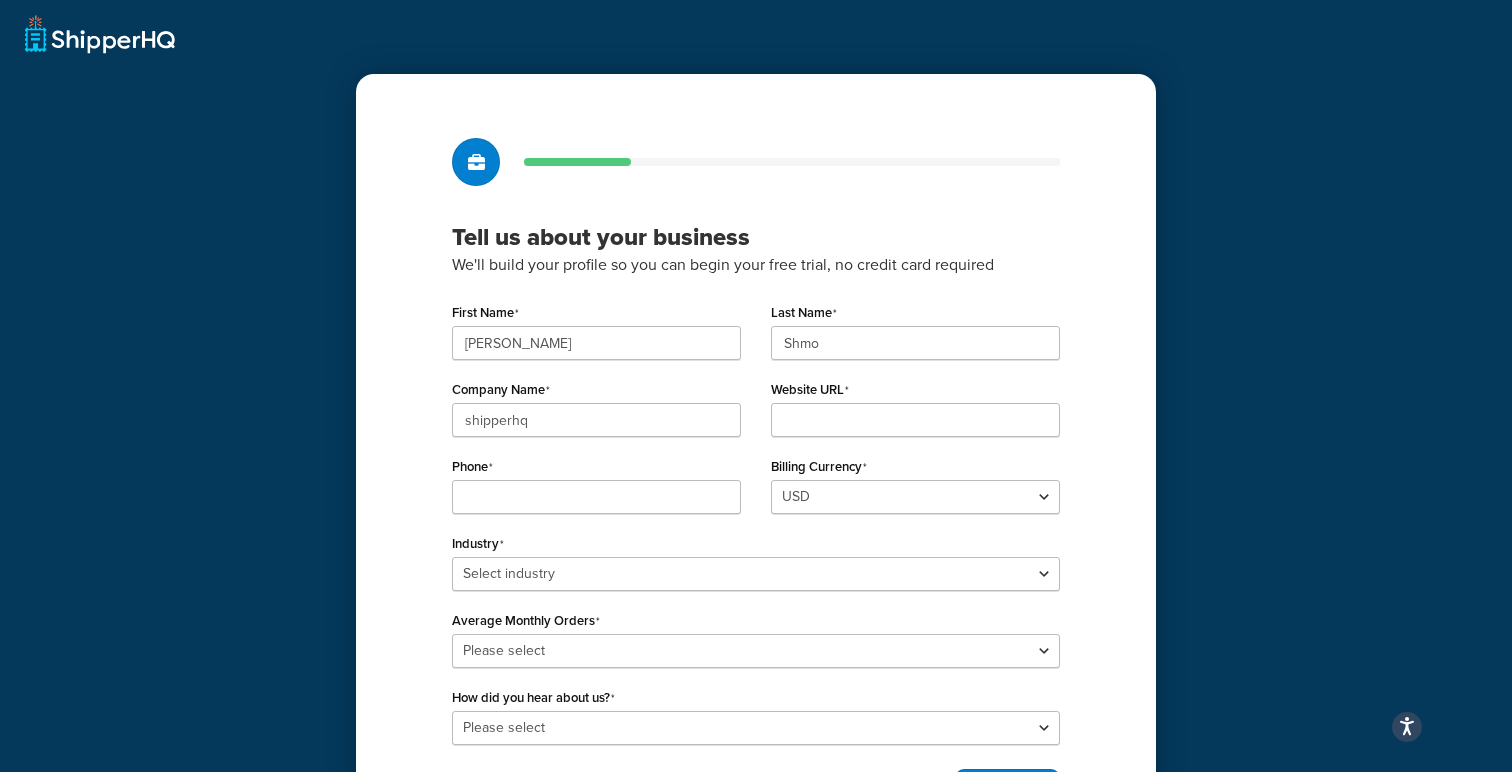 click on "Phone" at bounding box center (596, 490) 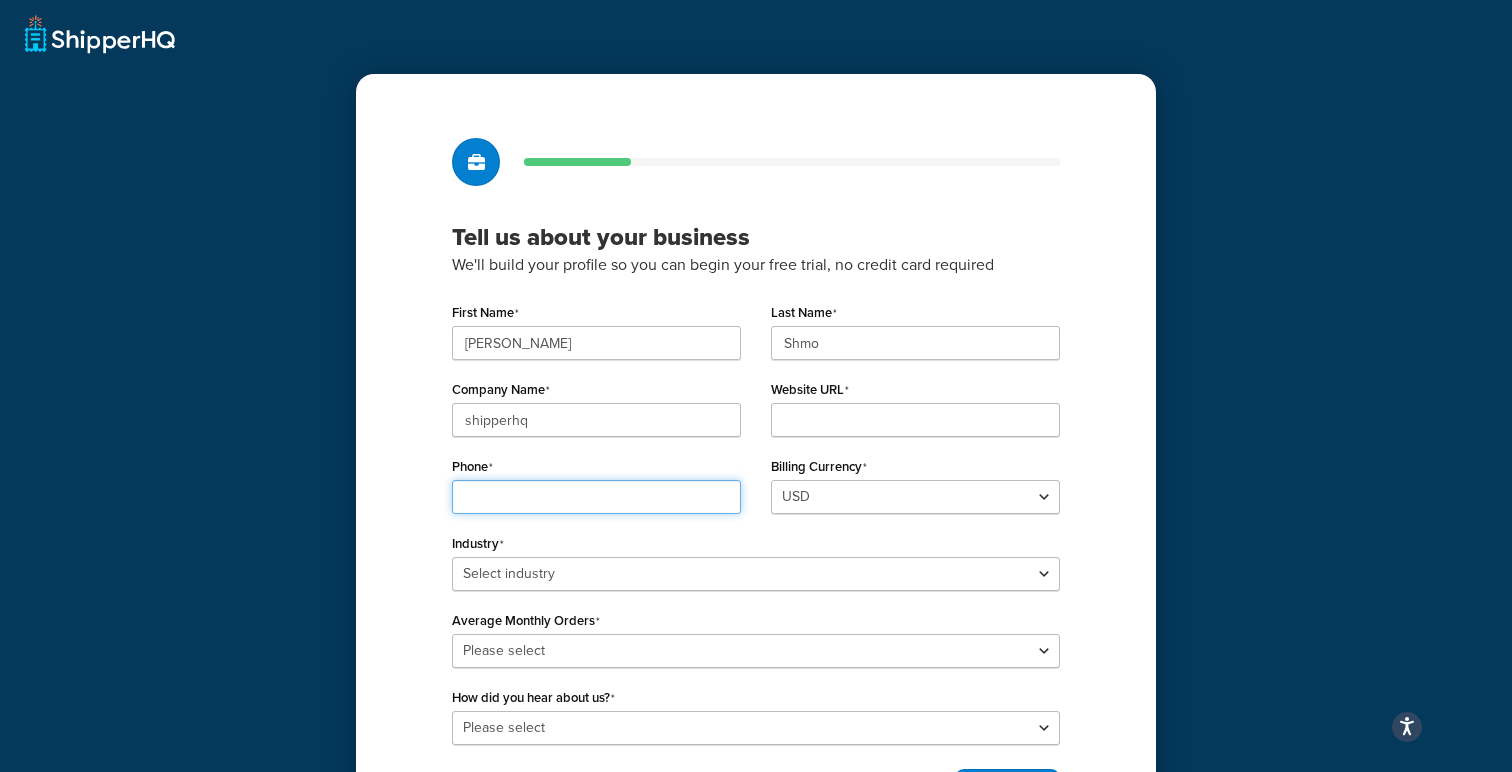 click on "Phone" at bounding box center [596, 497] 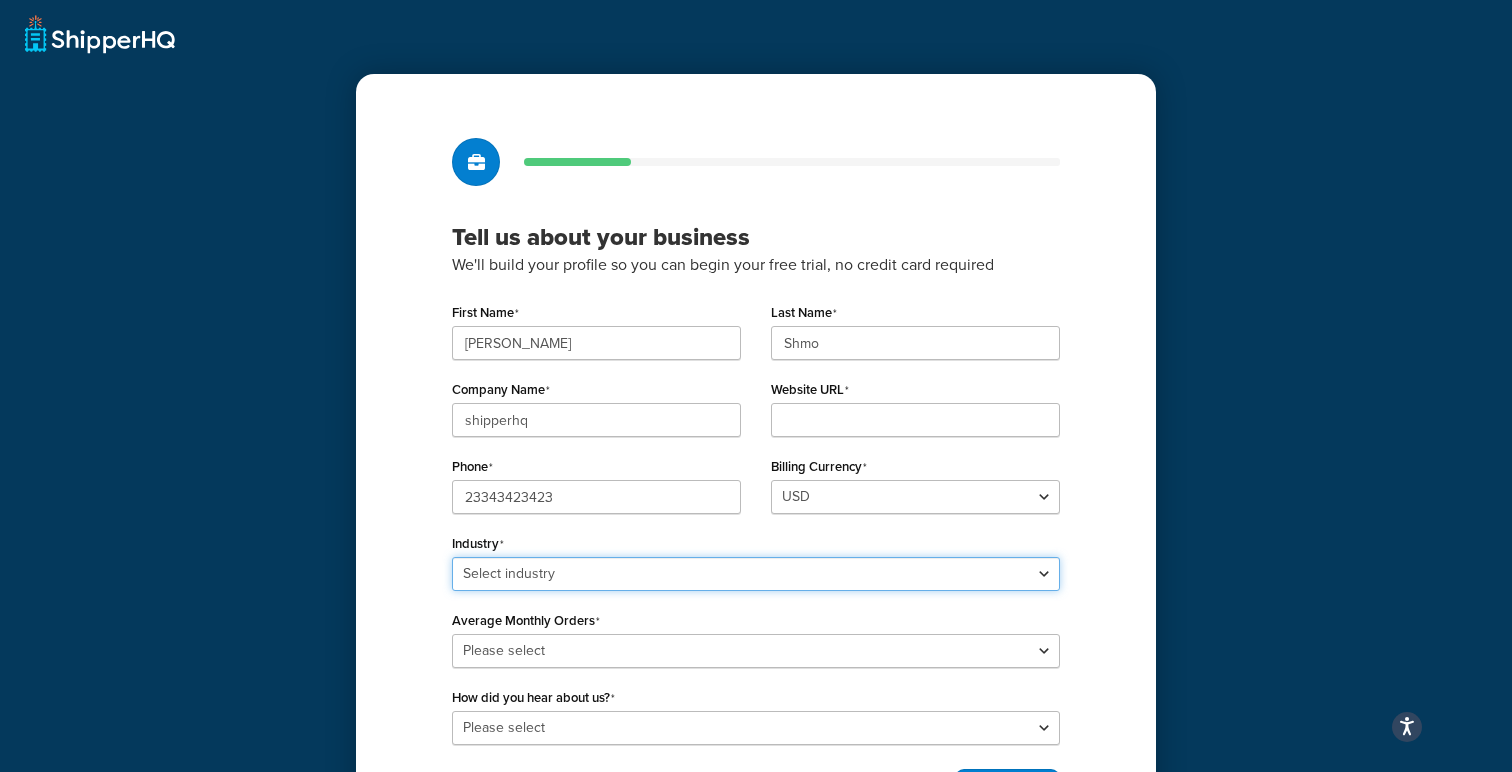 click on "Select industry  Automotive  Adult  Agriculture  Alcohol, Tobacco & CBD  Arts & Crafts  Baby  Books, Music & Entertainment  Business Equipment & Supplies  Chemical & Hazardous Materials  Computer & Electronics  Construction  Displays & Staging  Education  Fashion & Beauty  Food & Nutrition  Gym & Fitness  Home & Garden  Machinery & Manufacturing  Medical & Pharmacy  Pet Supplies & Live Animals  Restaurant & Catering Equipment  Sporting Goods & Recreation  Toys, Games, Hobbies & Party  Wholesale  Other" at bounding box center (756, 574) 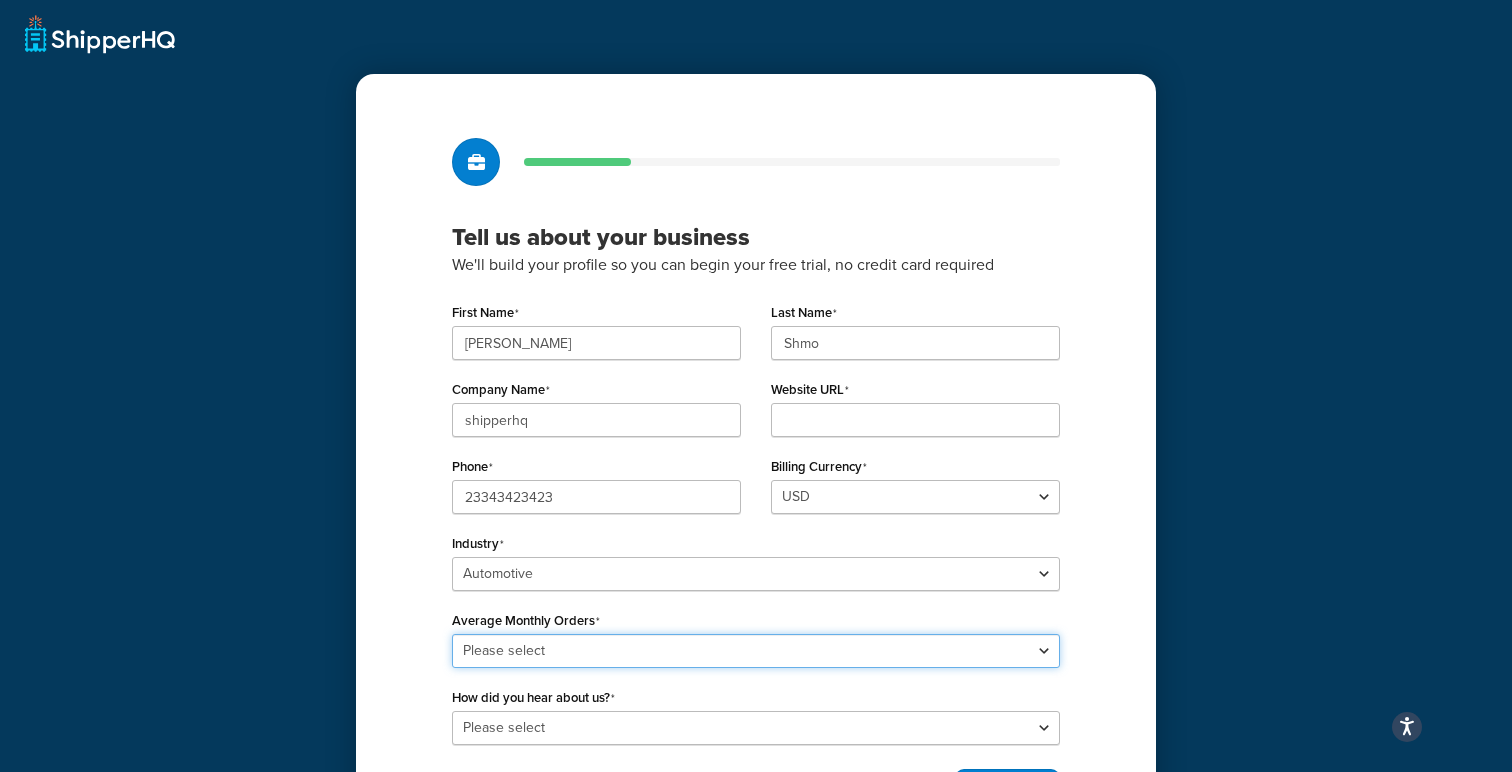 click on "Please select  0-500  501-1,000  1,001-10,000  10,001-20,000  Over 20,000" at bounding box center (756, 651) 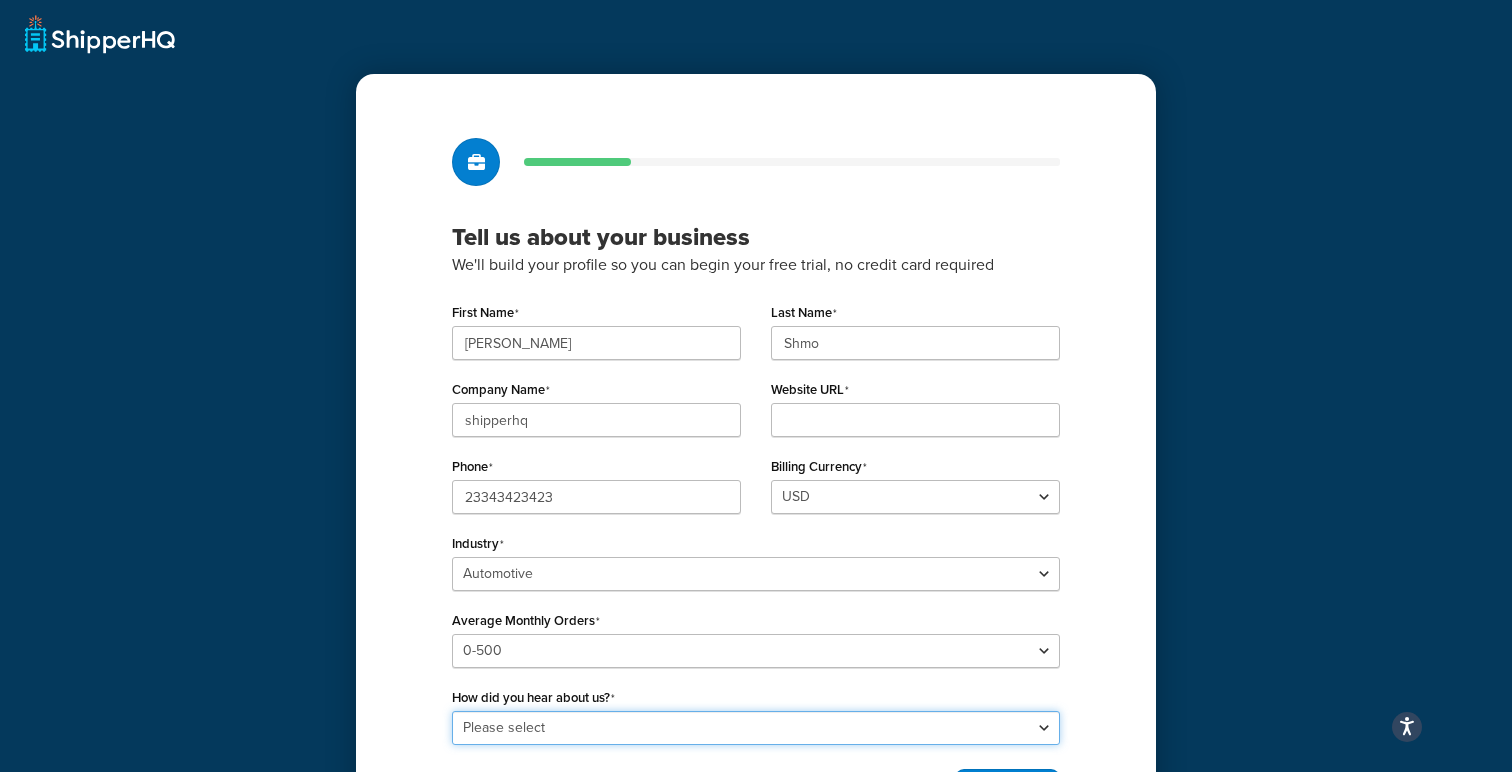 click on "Please select  Online Search  App Store or Marketplace Listing  Referred by Agency  Social Media  Industry Event or Meetup  Blog Post  Community Forum  Software Review Site  AI Recommendation  Other" at bounding box center [756, 728] 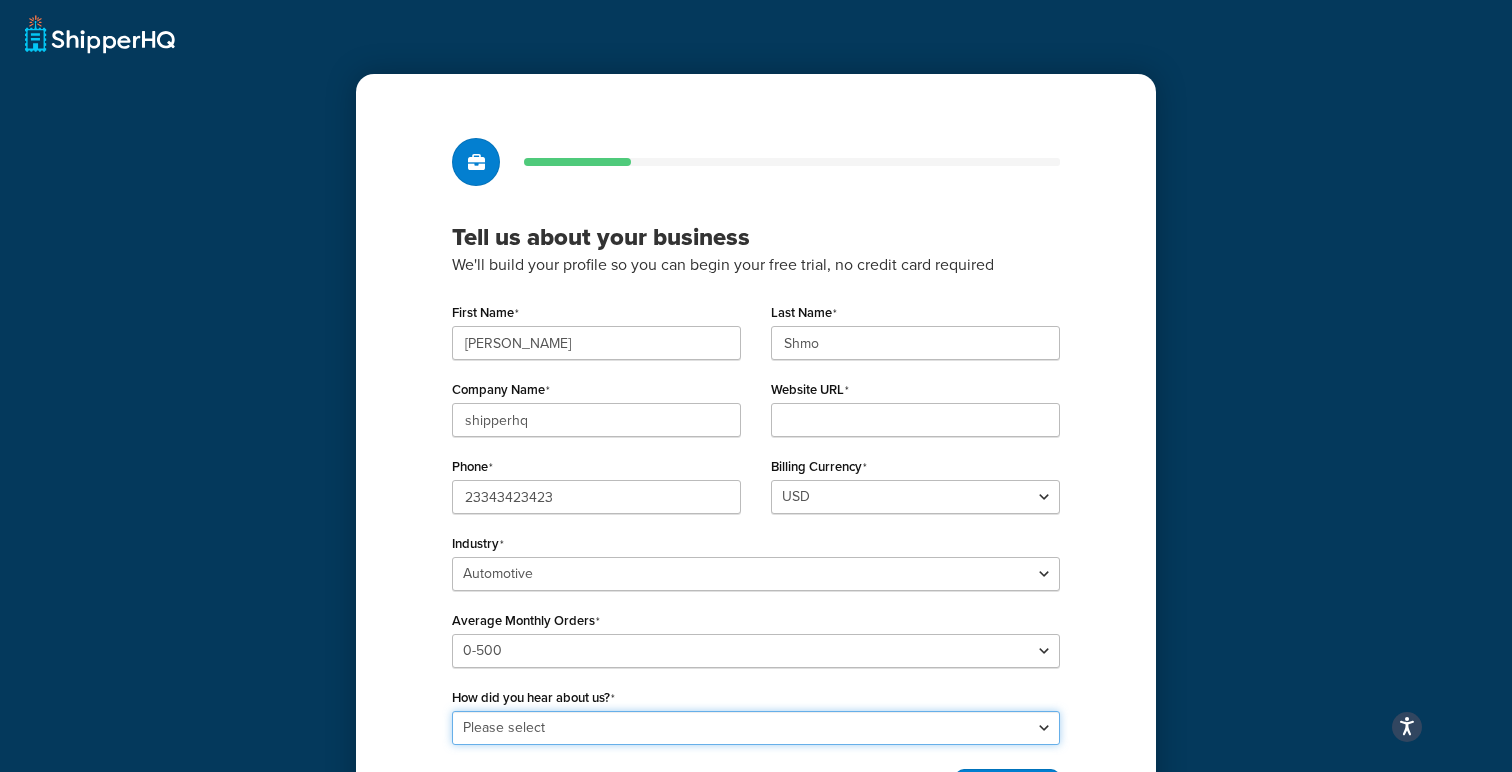 select on "1" 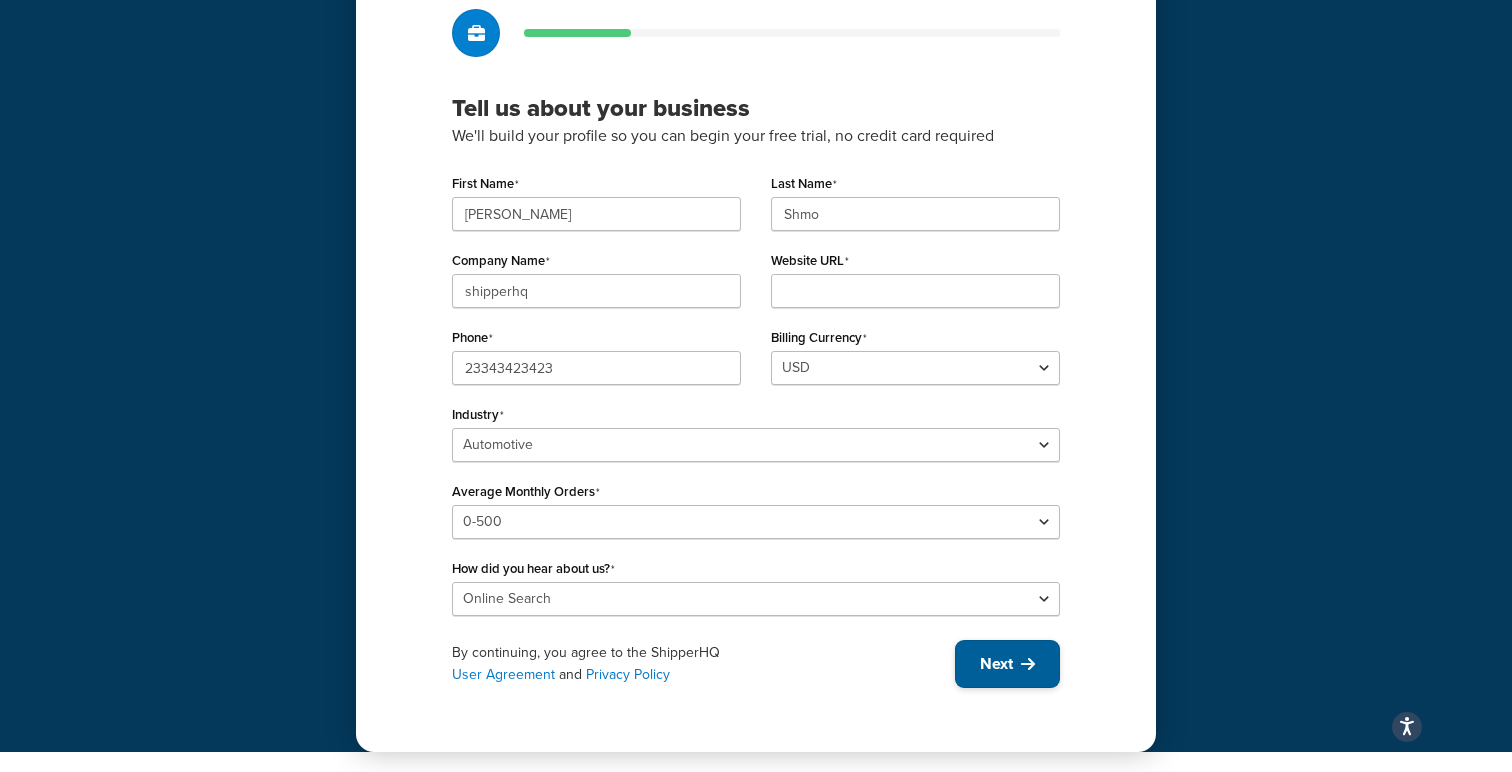 click on "Next" at bounding box center [996, 664] 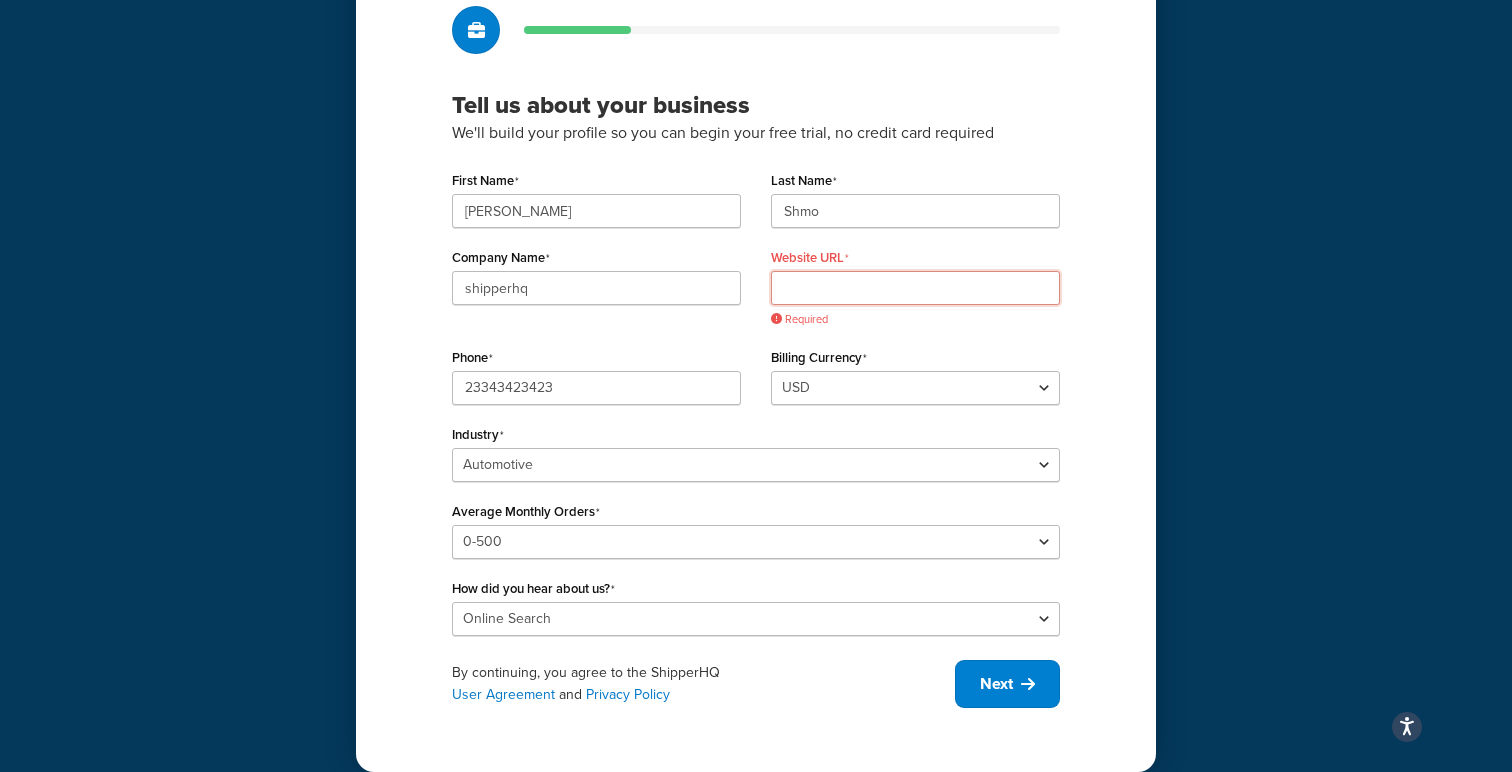 click on "Website URL" at bounding box center [915, 288] 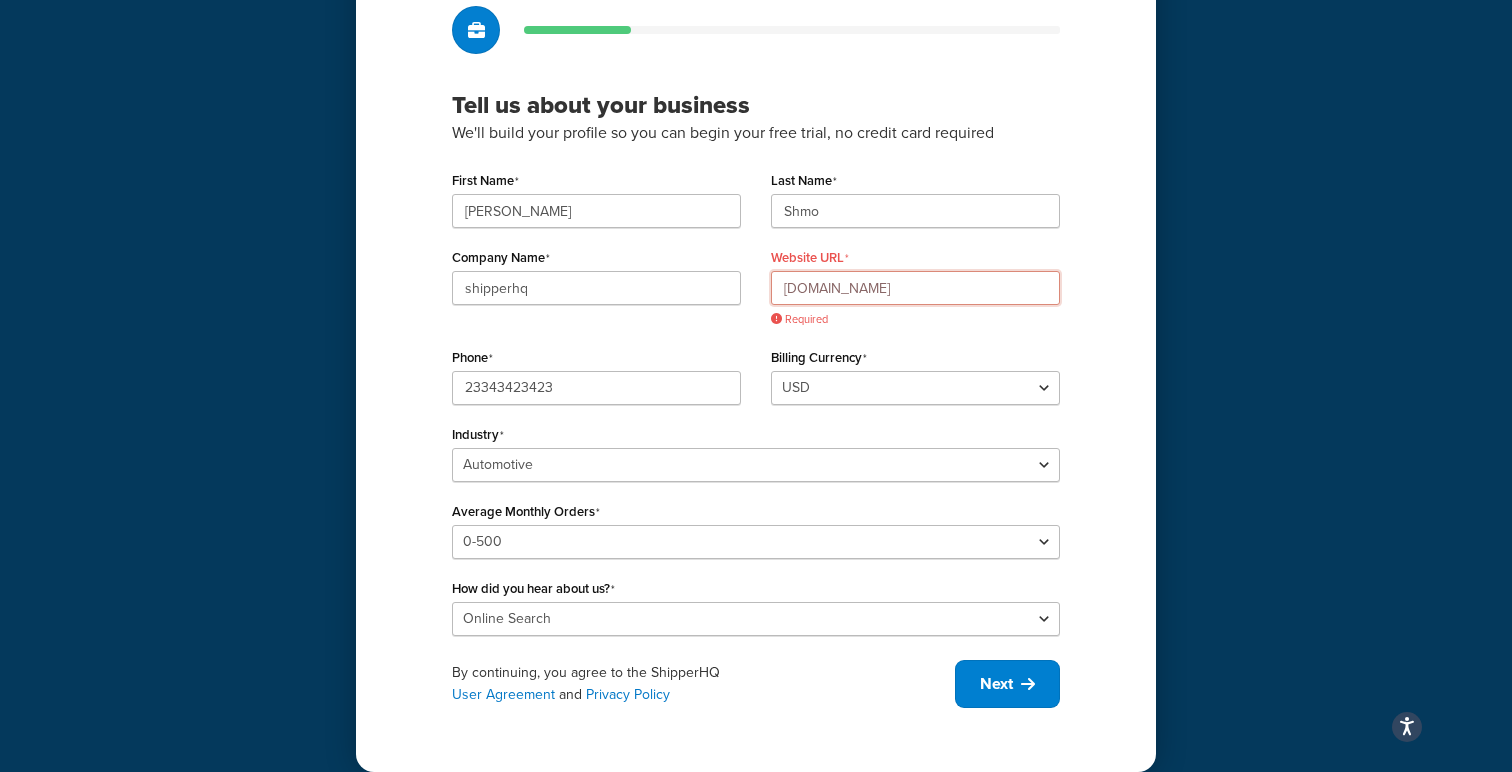 scroll, scrollTop: 129, scrollLeft: 0, axis: vertical 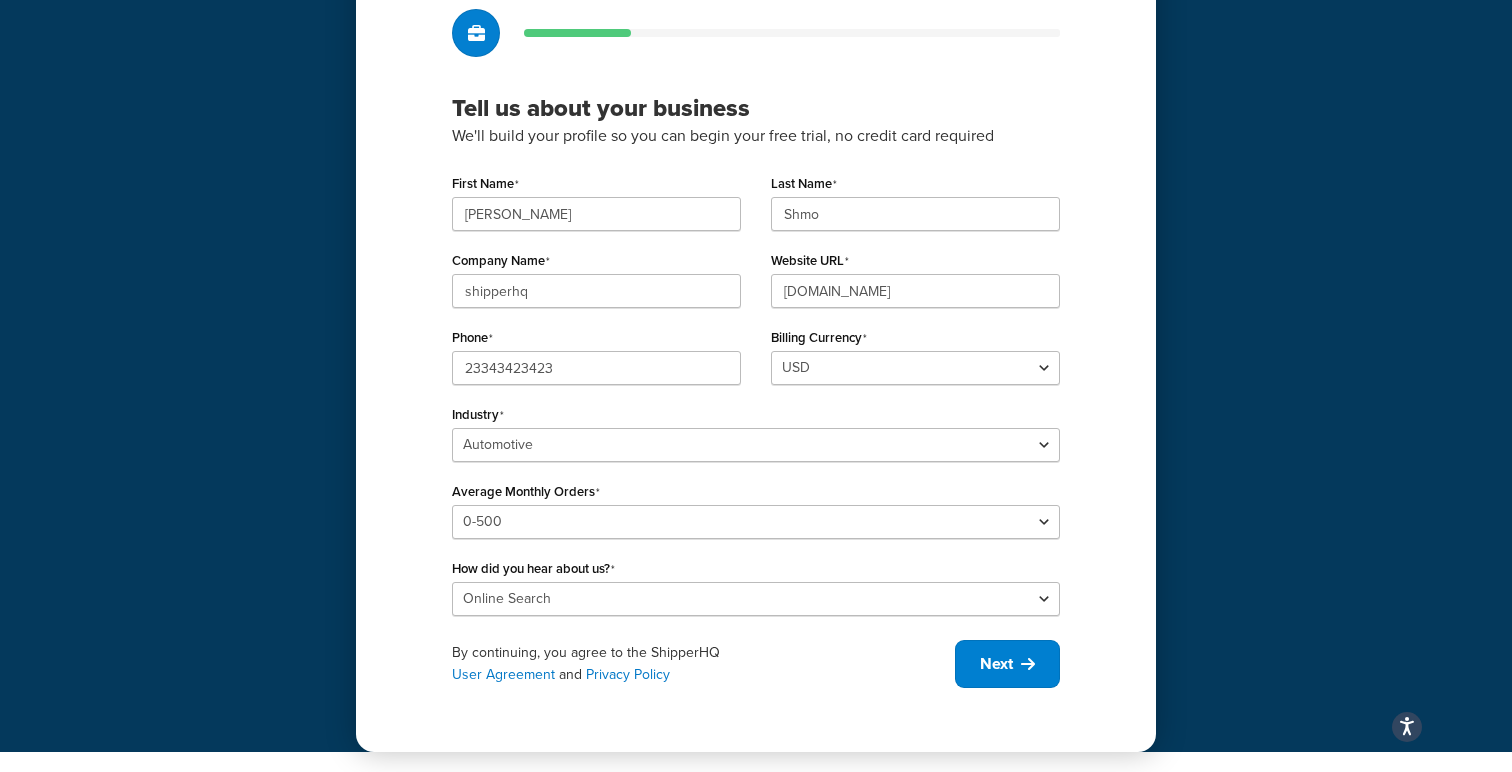 click on "Tell us about your business We'll build your profile so you can begin your free trial, no credit card required First Name   Joe Last Name   Shmo Company Name   shipperhq Website URL   vili.com Phone   23343423423 Billing Currency   USD  GBP  Industry   Select industry  Automotive  Adult  Agriculture  Alcohol, Tobacco & CBD  Arts & Crafts  Baby  Books, Music & Entertainment  Business Equipment & Supplies  Chemical & Hazardous Materials  Computer & Electronics  Construction  Displays & Staging  Education  Fashion & Beauty  Food & Nutrition  Gym & Fitness  Home & Garden  Machinery & Manufacturing  Medical & Pharmacy  Pet Supplies & Live Animals  Restaurant & Catering Equipment  Sporting Goods & Recreation  Toys, Games, Hobbies & Party  Wholesale  Other  Average Monthly Orders   Please select  0-500  501-1,000  1,001-10,000  10,001-20,000  Over 20,000  How did you hear about us?   Please select  Online Search  App Store or Marketplace Listing  Referred by Agency  Social Media  Industry Event or Meetup  Blog Post" at bounding box center (756, 348) 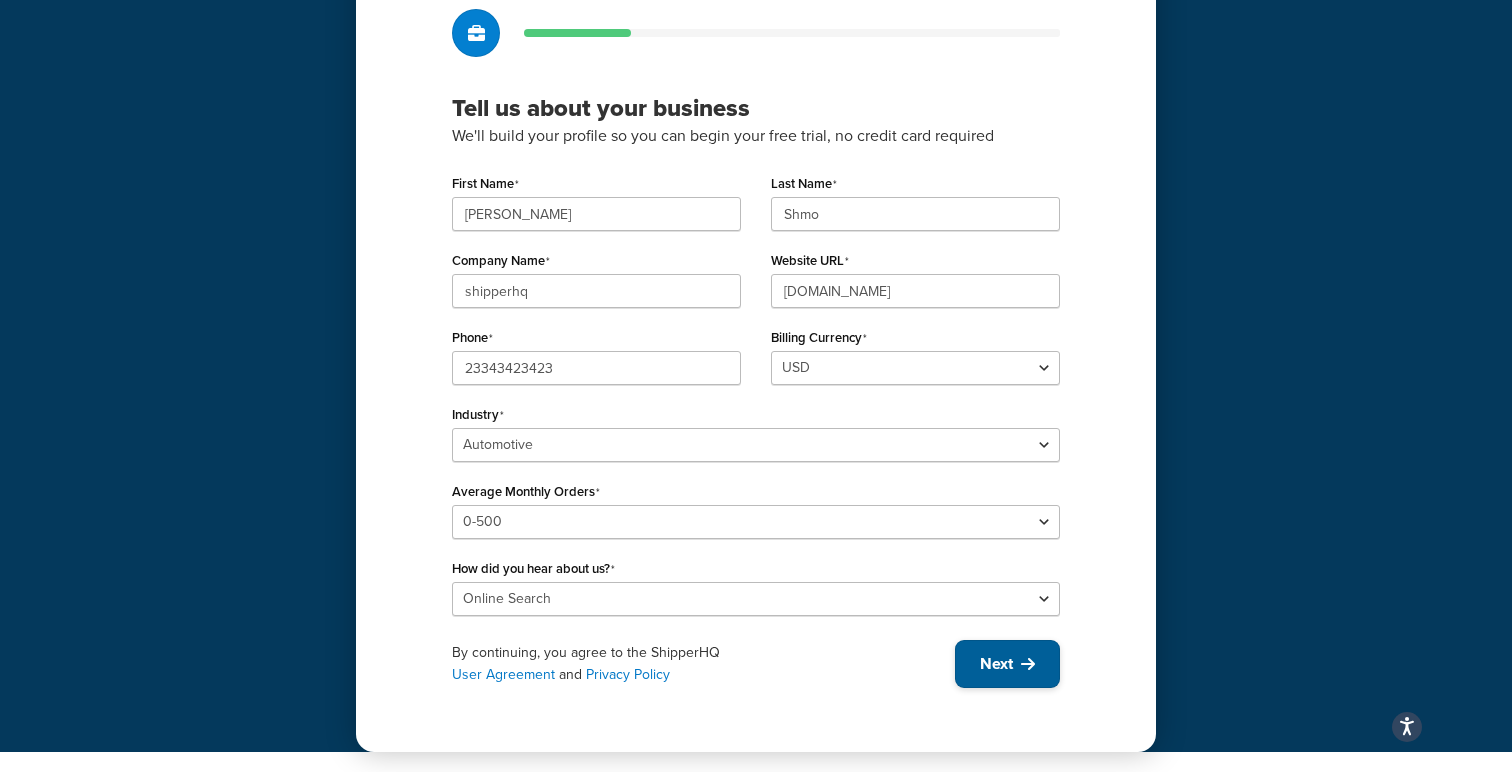 click on "Next" at bounding box center [1007, 664] 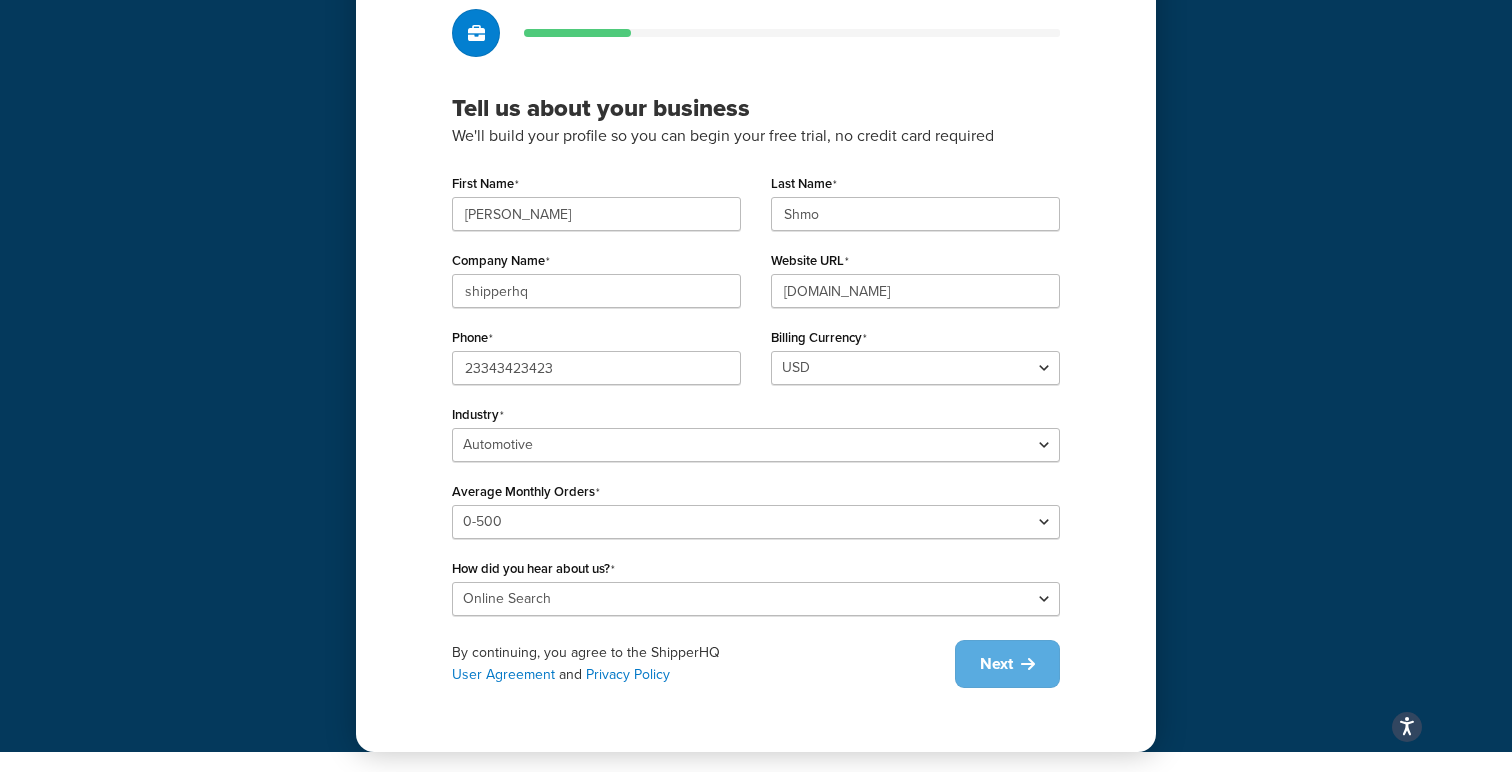 scroll, scrollTop: 0, scrollLeft: 0, axis: both 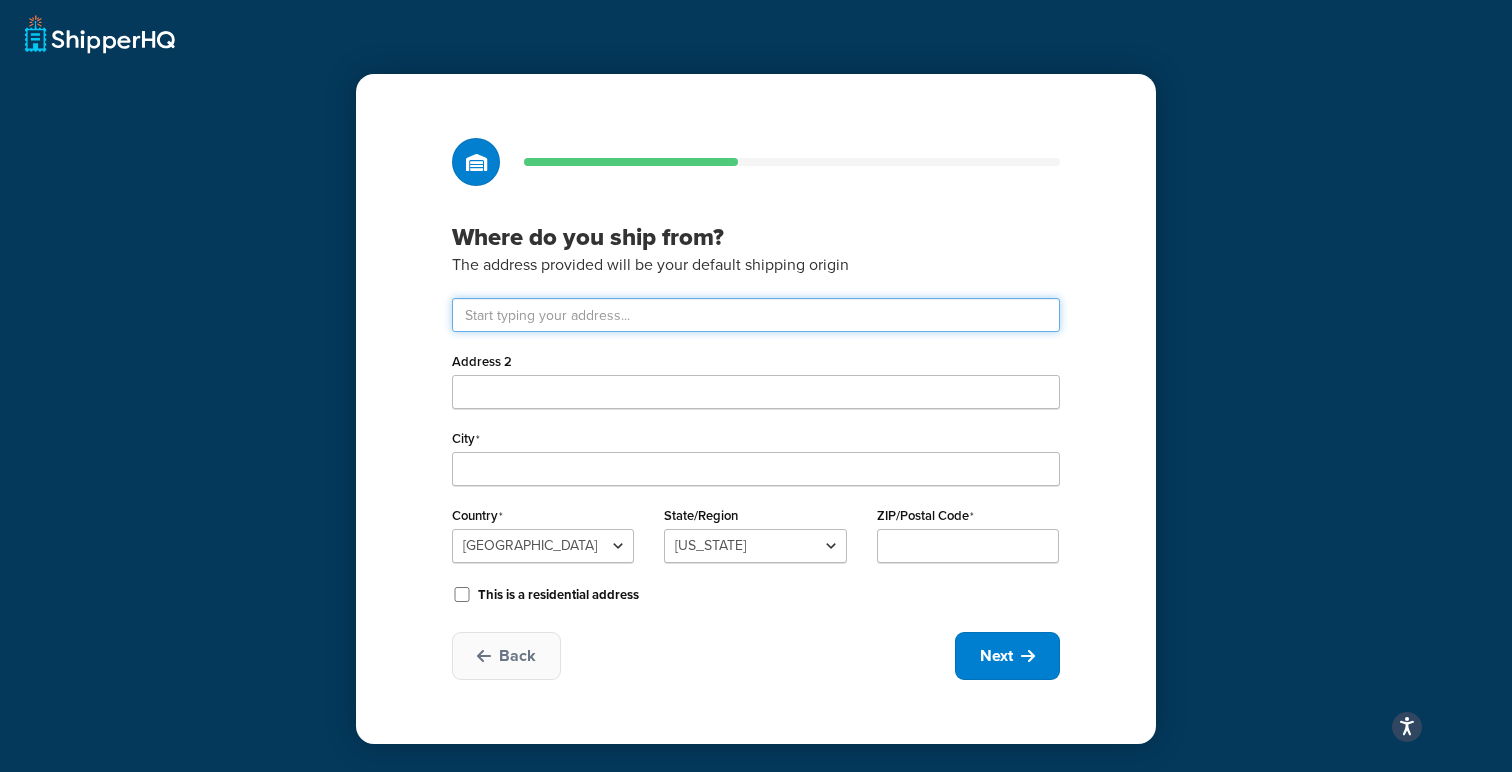 click at bounding box center (756, 315) 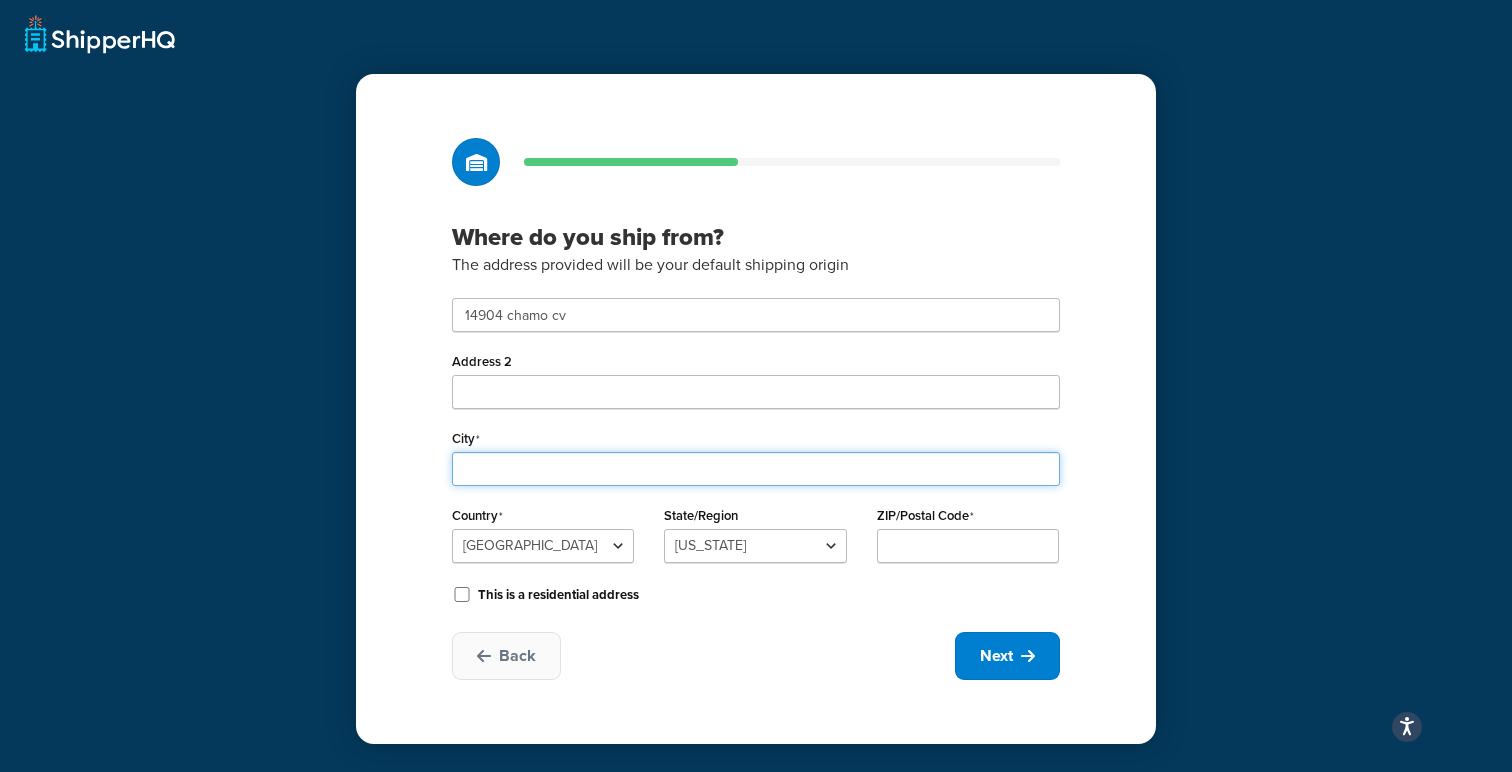 type on "pflugervile" 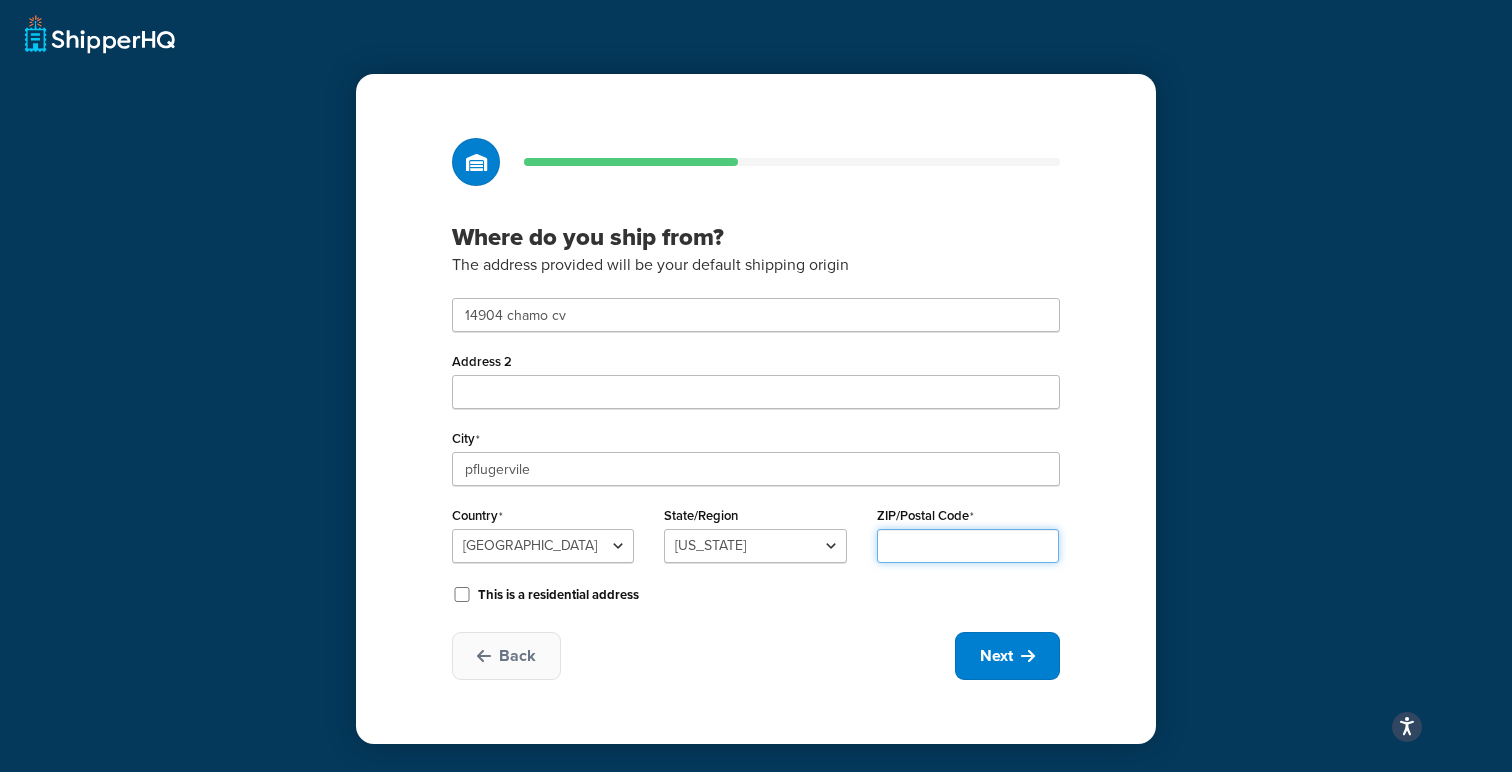 type on "78660" 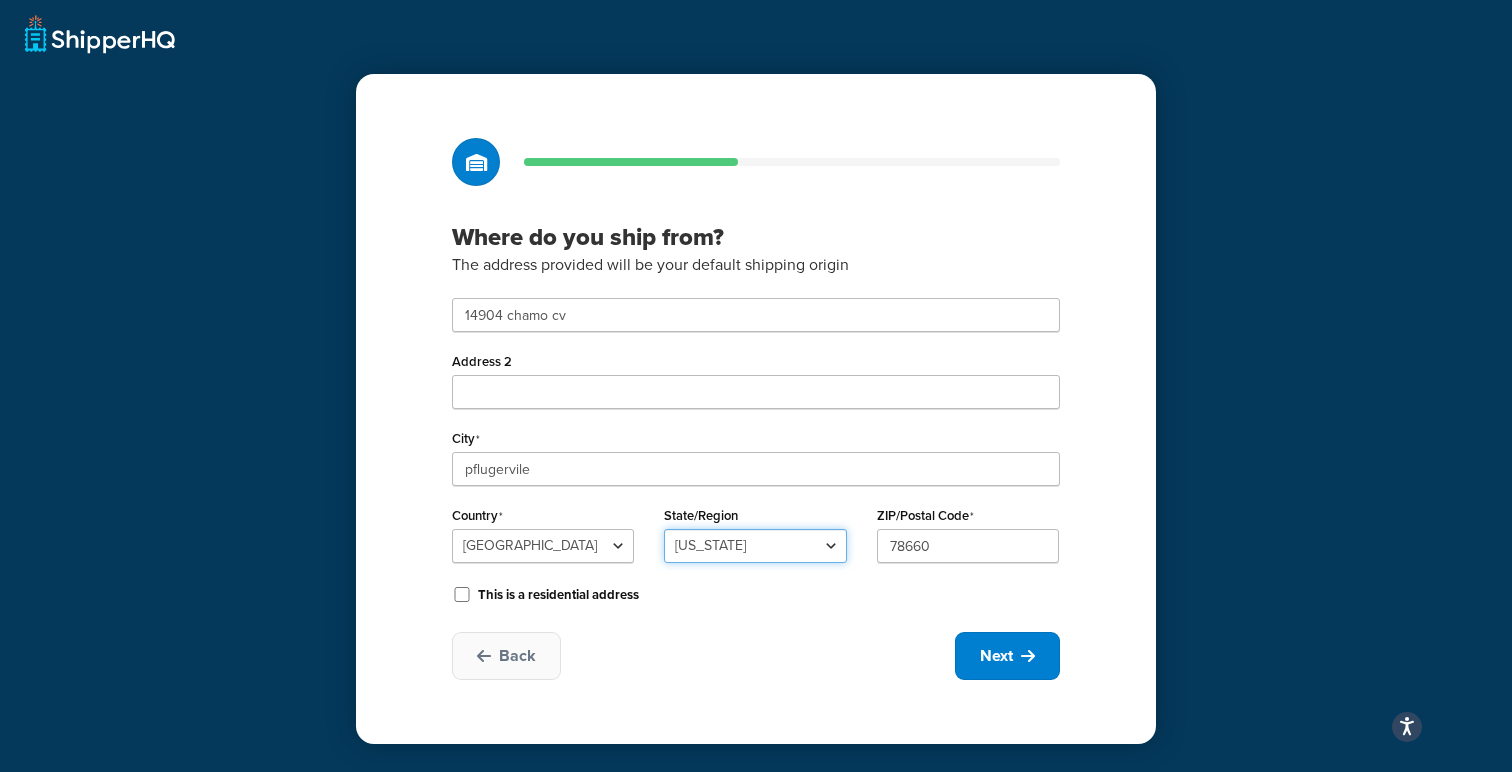 click on "Alabama  Alaska  American Samoa  Arizona  Arkansas  Armed Forces Americas  Armed Forces Europe, Middle East, Africa, Canada  Armed Forces Pacific  California  Colorado  Connecticut  Delaware  District of Columbia  Federated States of Micronesia  Florida  Georgia  Guam  Hawaii  Idaho  Illinois  Indiana  Iowa  Kansas  Kentucky  Louisiana  Maine  Marshall Islands  Maryland  Massachusetts  Michigan  Minnesota  Mississippi  Missouri  Montana  Nebraska  Nevada  New Hampshire  New Jersey  New Mexico  New York  North Carolina  North Dakota  Northern Mariana Islands  Ohio  Oklahoma  Oregon  Palau  Pennsylvania  Puerto Rico  Rhode Island  South Carolina  South Dakota  Tennessee  Texas  United States Minor Outlying Islands  Utah  Vermont  Virgin Islands  Virginia  Washington  West Virginia  Wisconsin  Wyoming" at bounding box center [755, 546] 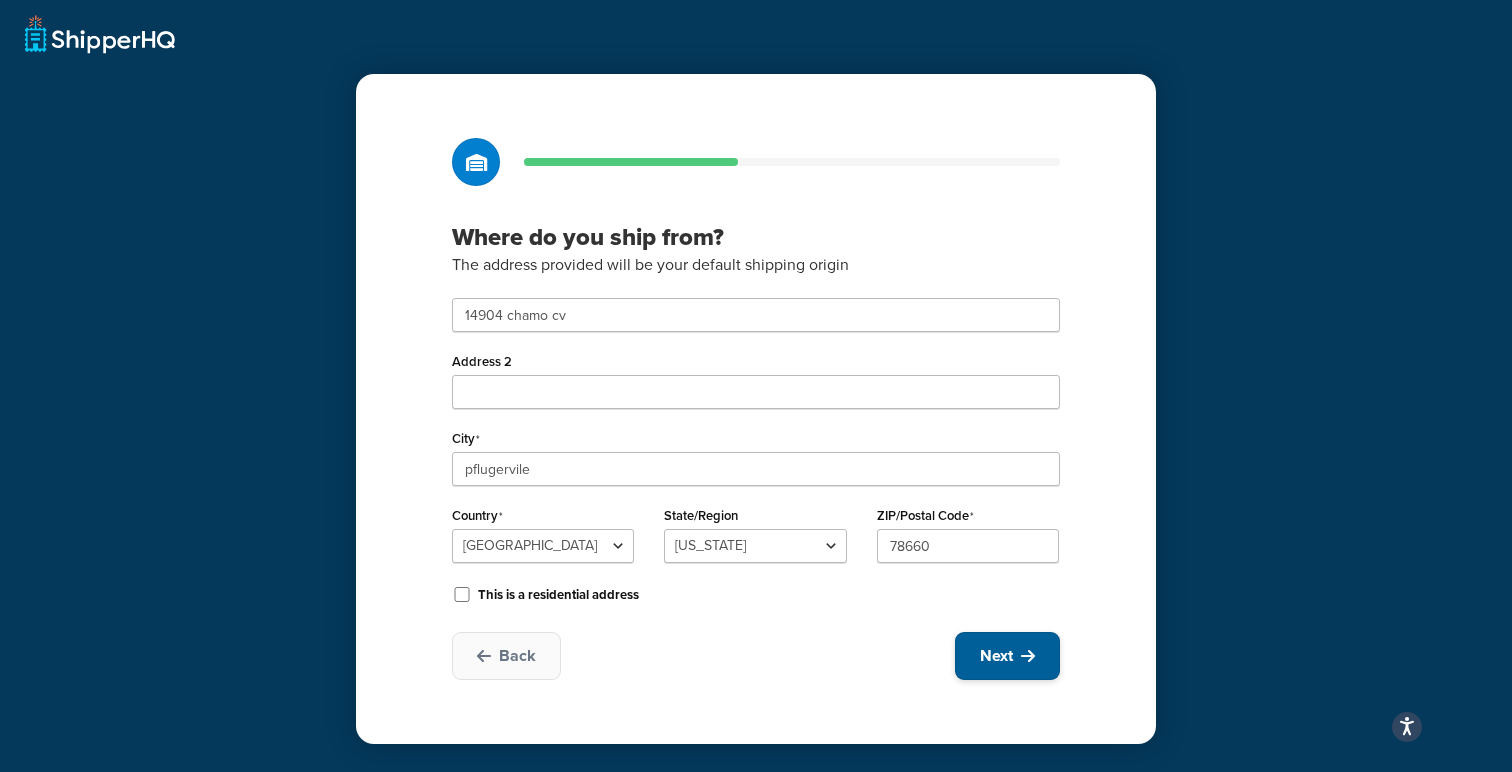 click on "Next" at bounding box center [996, 656] 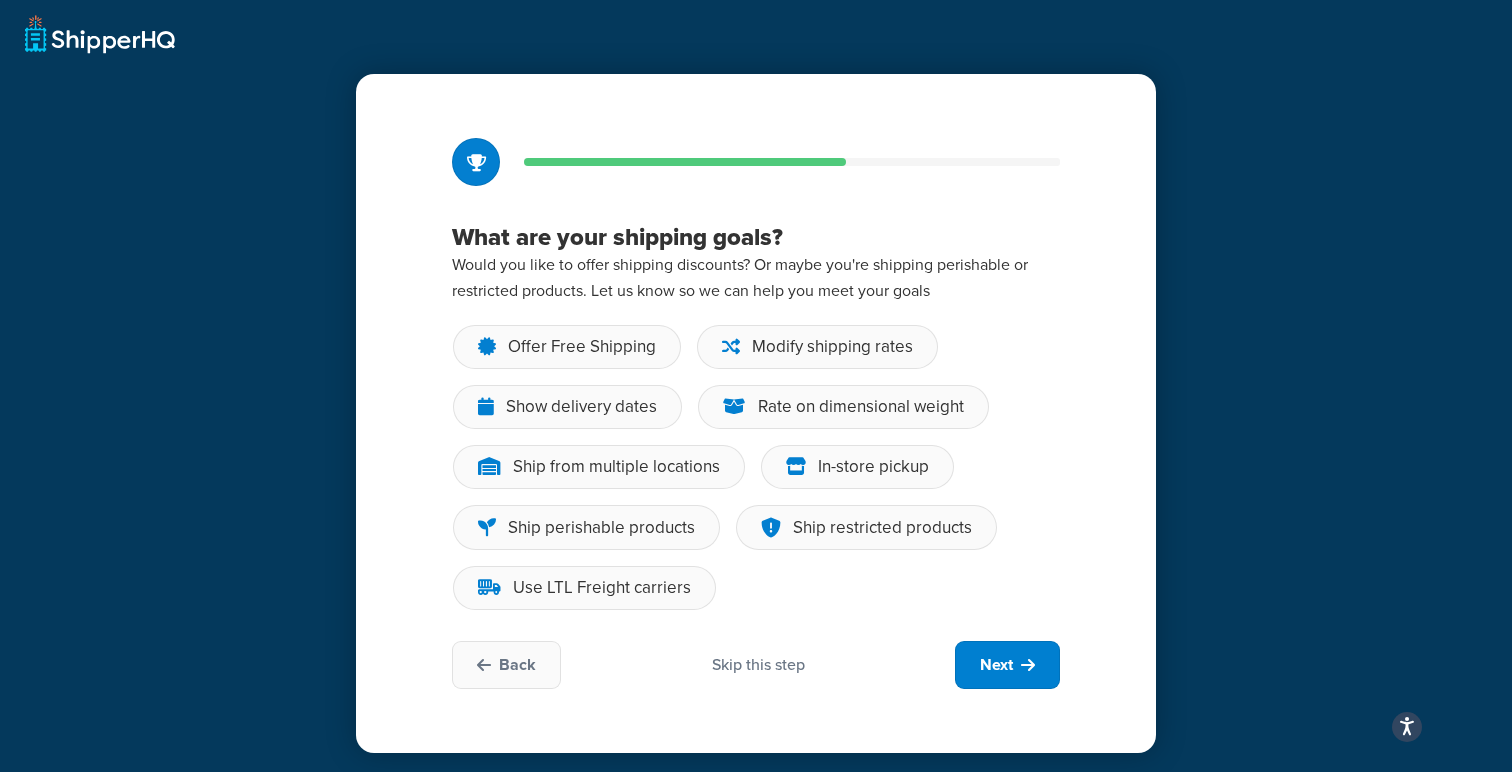 click on "What are your shipping goals? Would you like to offer shipping discounts? Or maybe you're shipping perishable or restricted products. Let us know so we can help you meet your goals Offer Free Shipping Modify shipping rates Show delivery dates Rate on dimensional weight Ship from multiple locations In-store pickup Ship perishable products Ship restricted products Use LTL Freight carriers Back Skip this step Next" at bounding box center (756, 413) 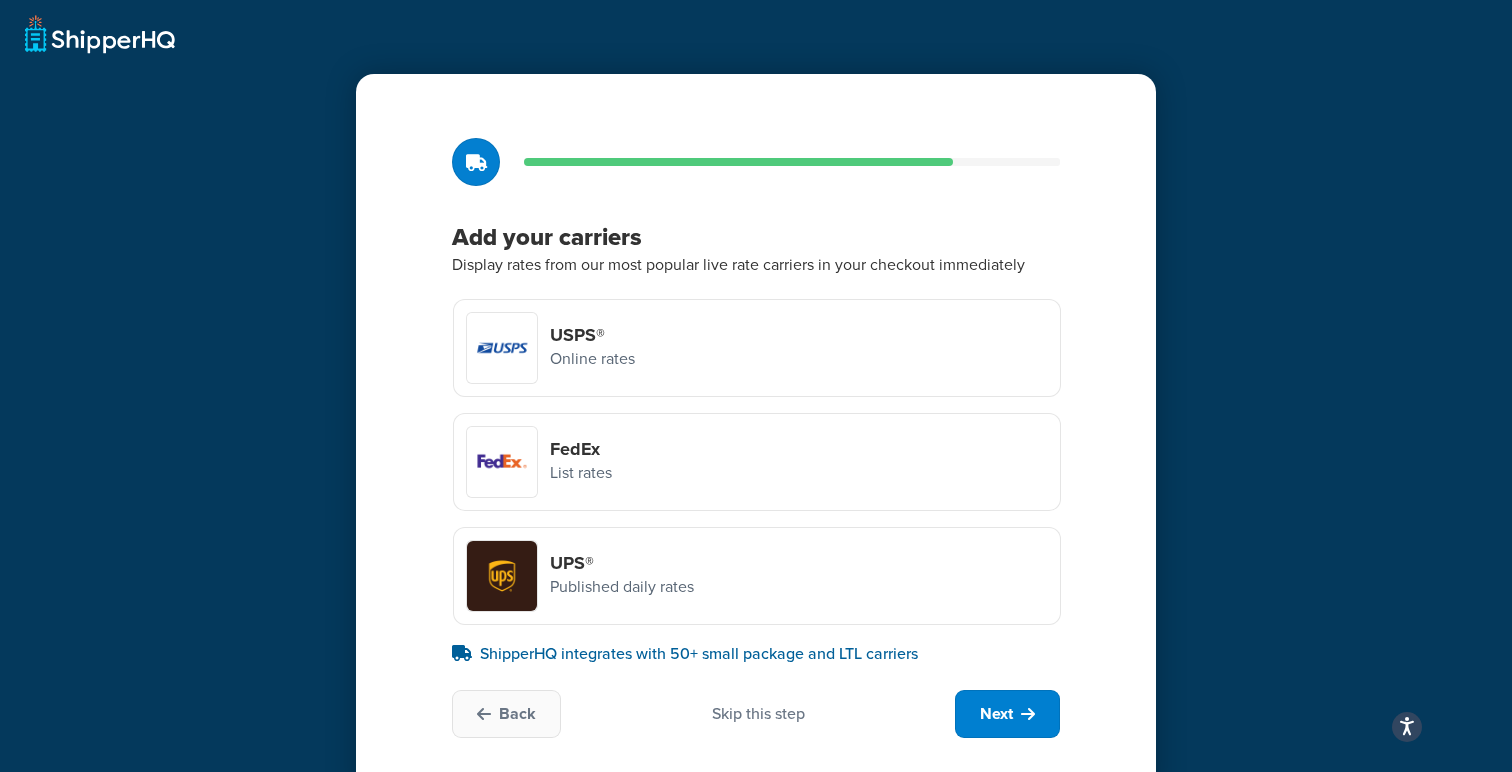 click on "Back Skip this step Next" at bounding box center [756, 714] 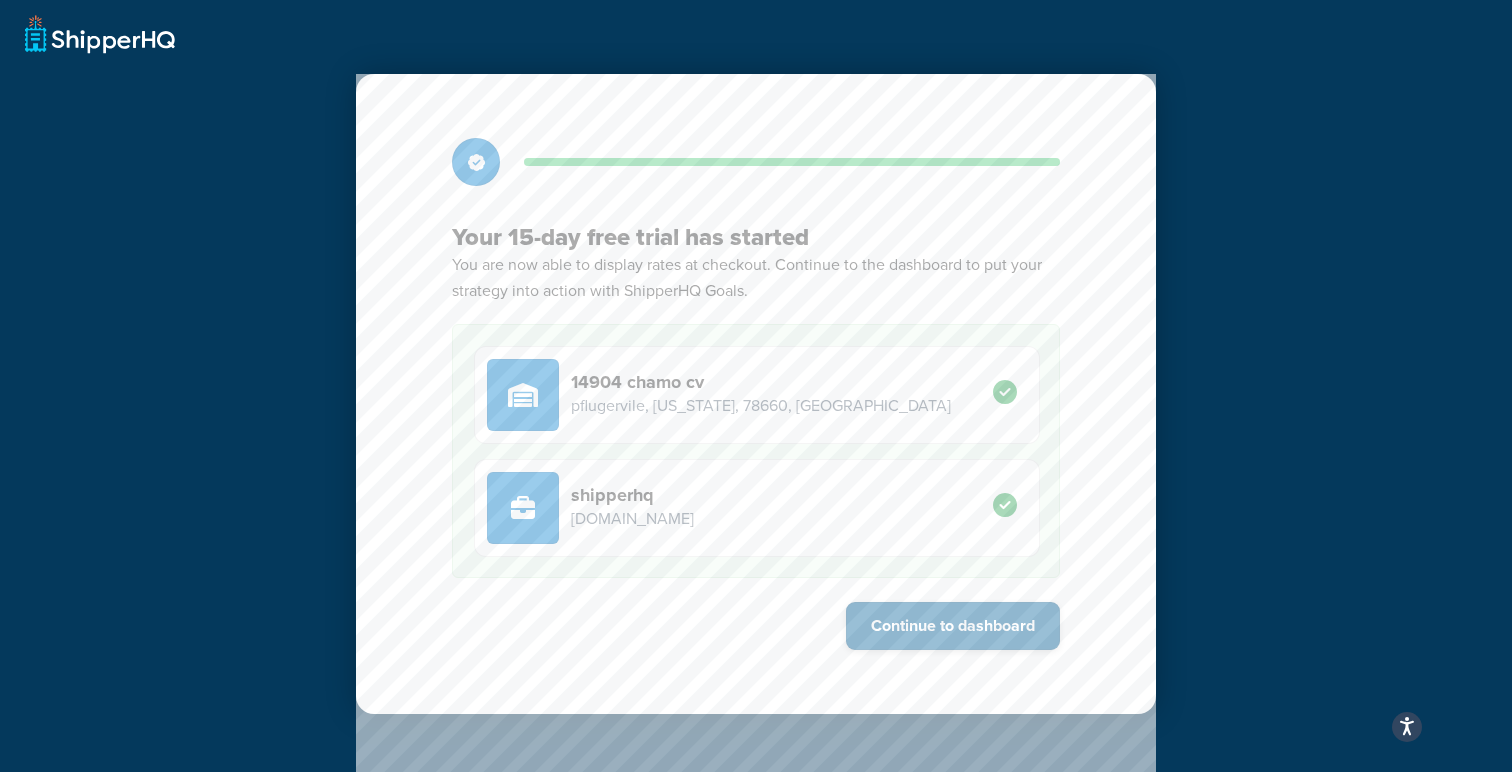 click on "Continue to dashboard" at bounding box center [953, 626] 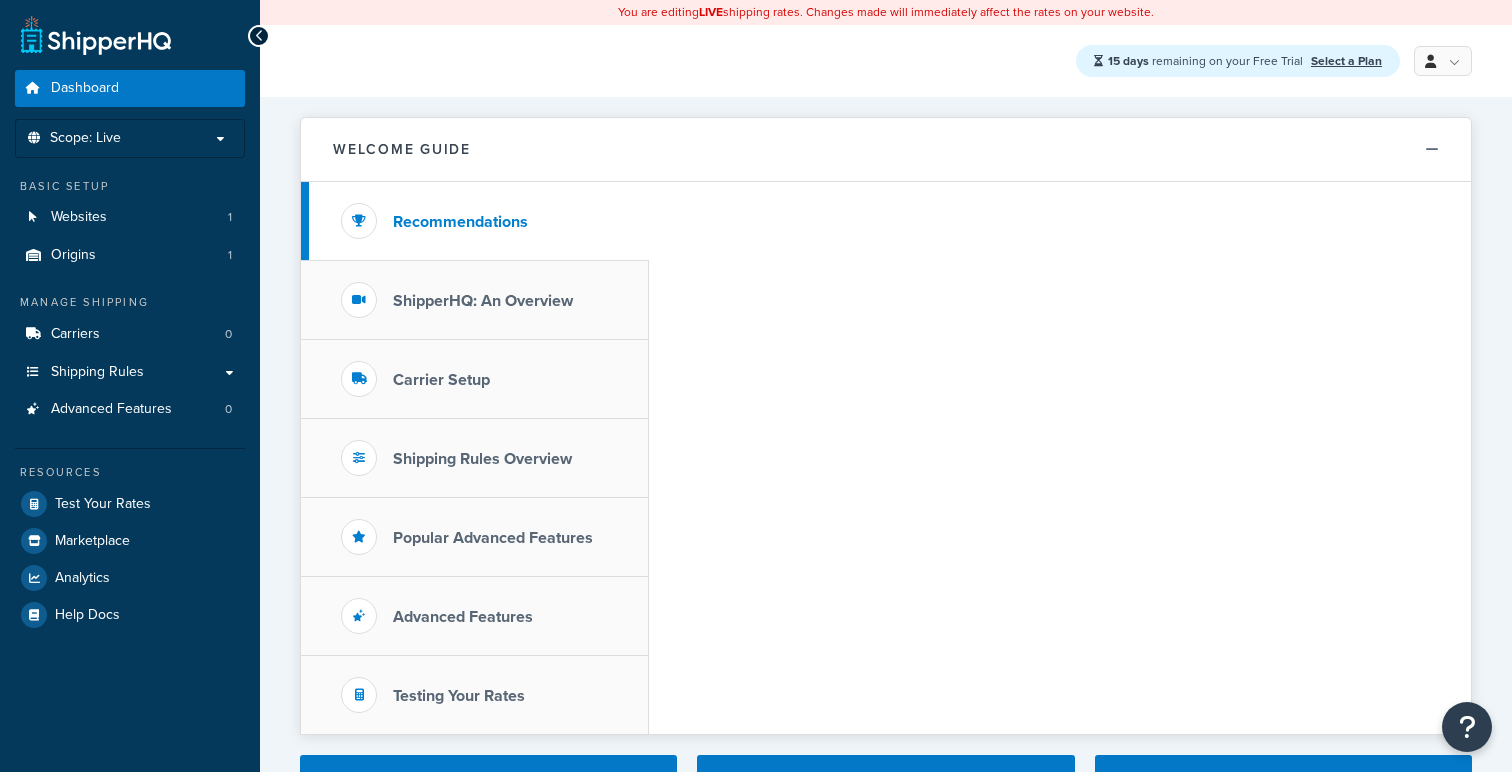 scroll, scrollTop: 0, scrollLeft: 0, axis: both 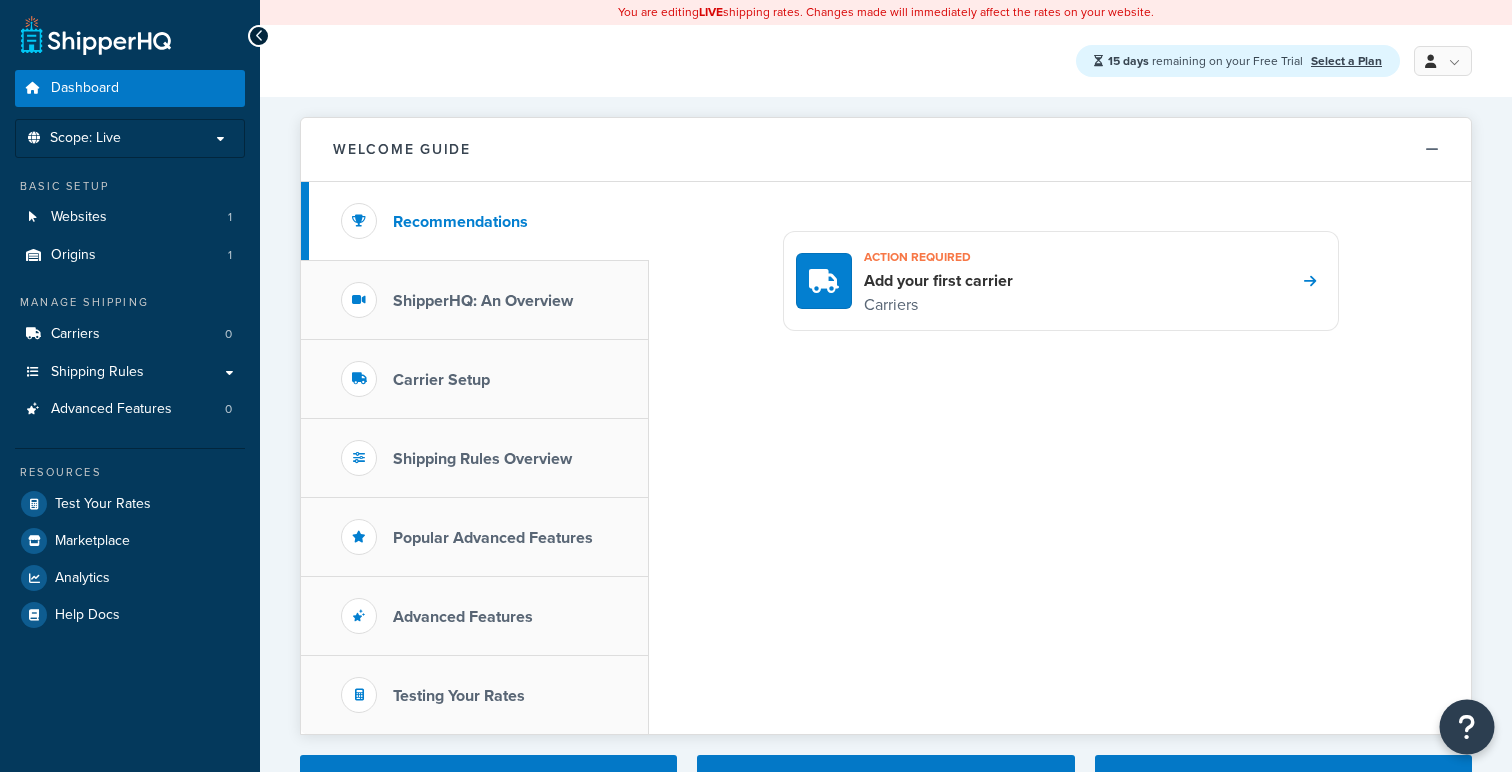 click at bounding box center (1467, 727) 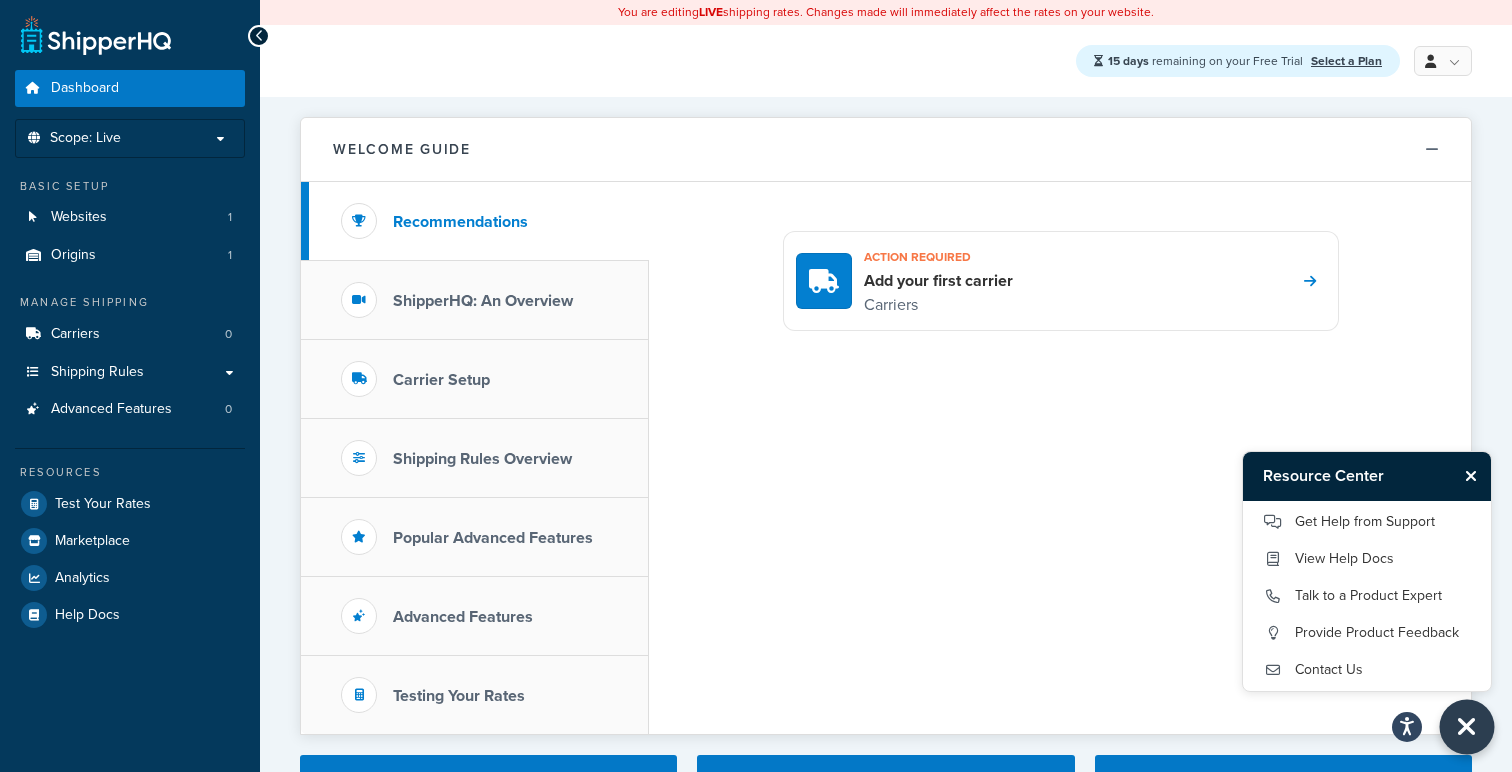 scroll, scrollTop: 0, scrollLeft: 0, axis: both 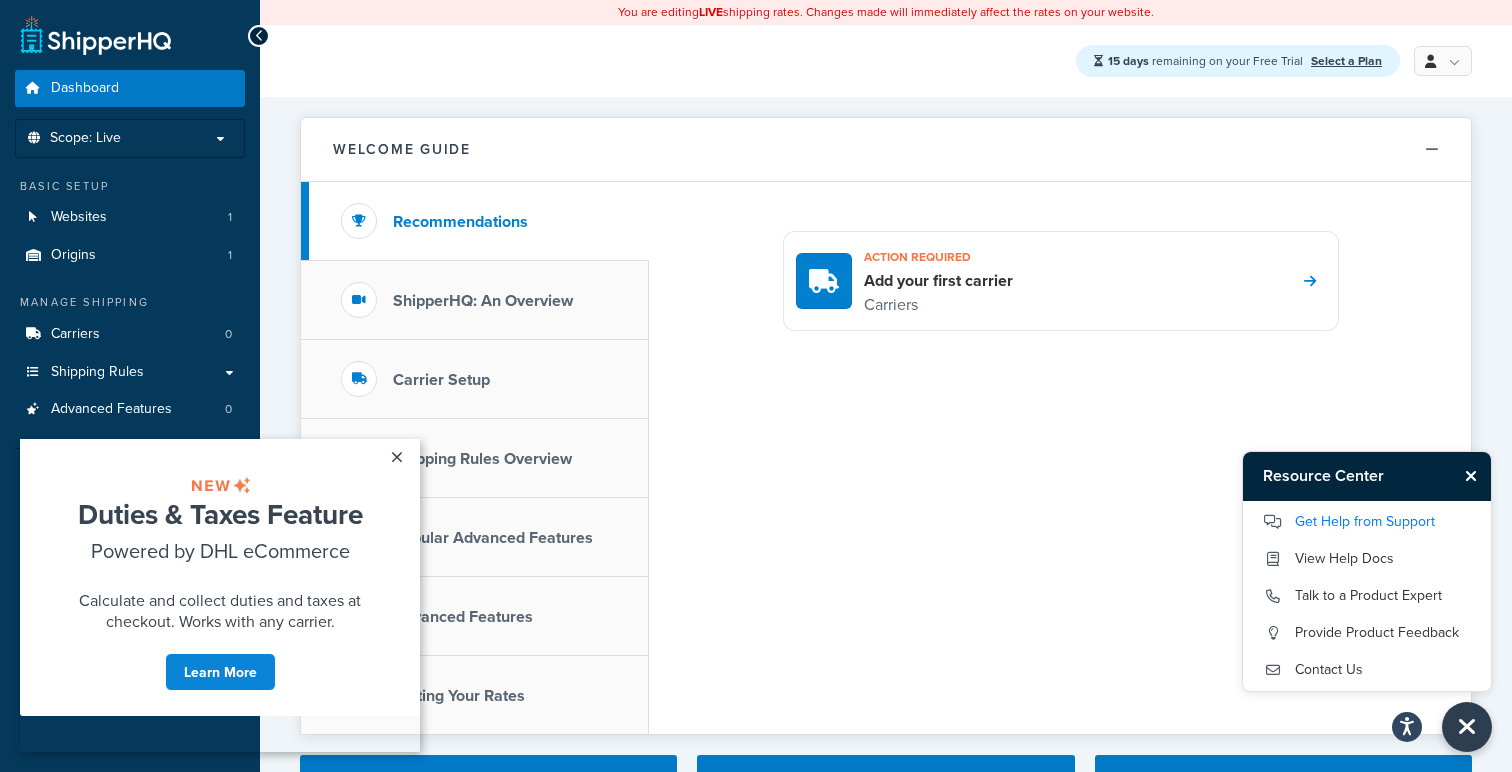click on "Get Help from Support" at bounding box center (1367, 522) 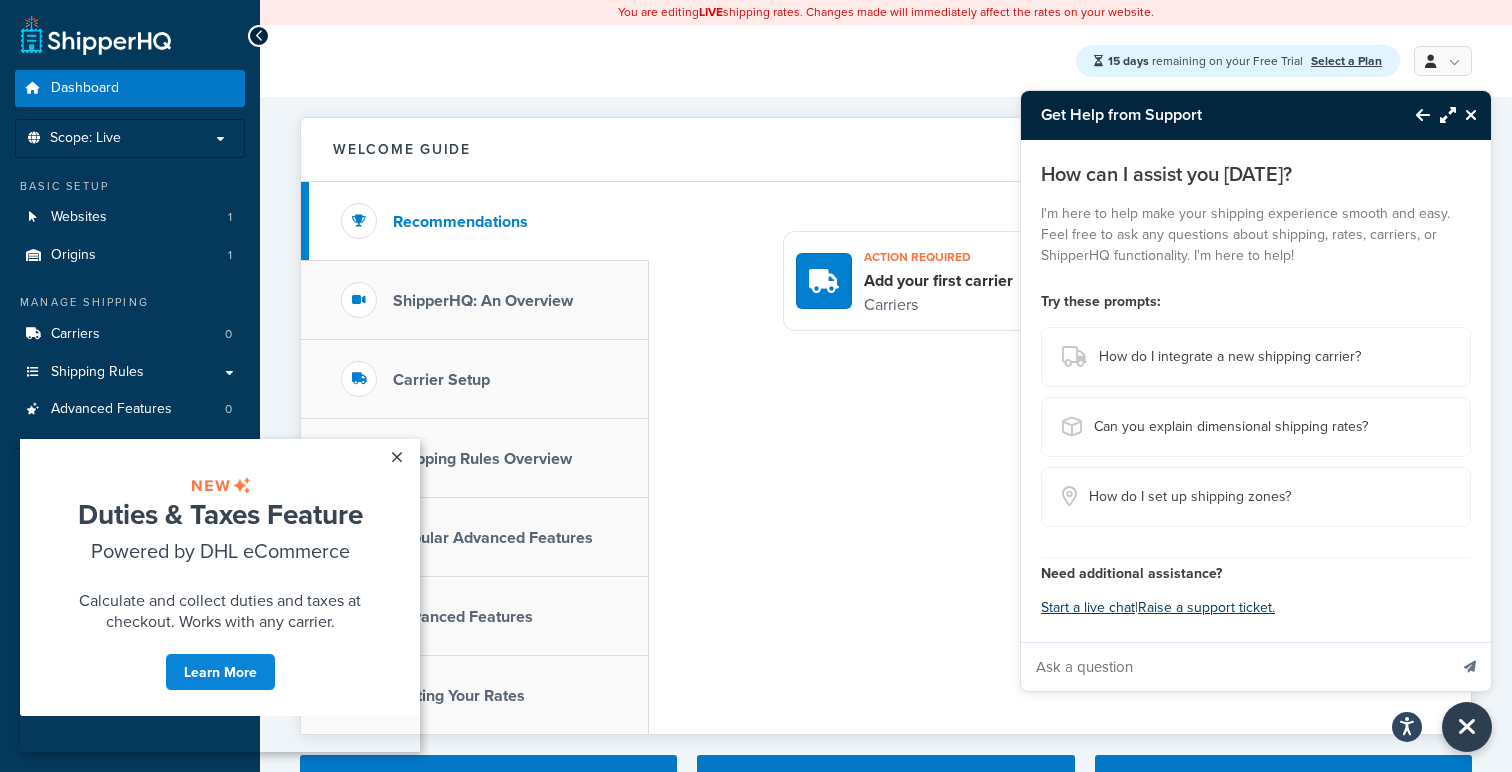 click at bounding box center [1234, 667] 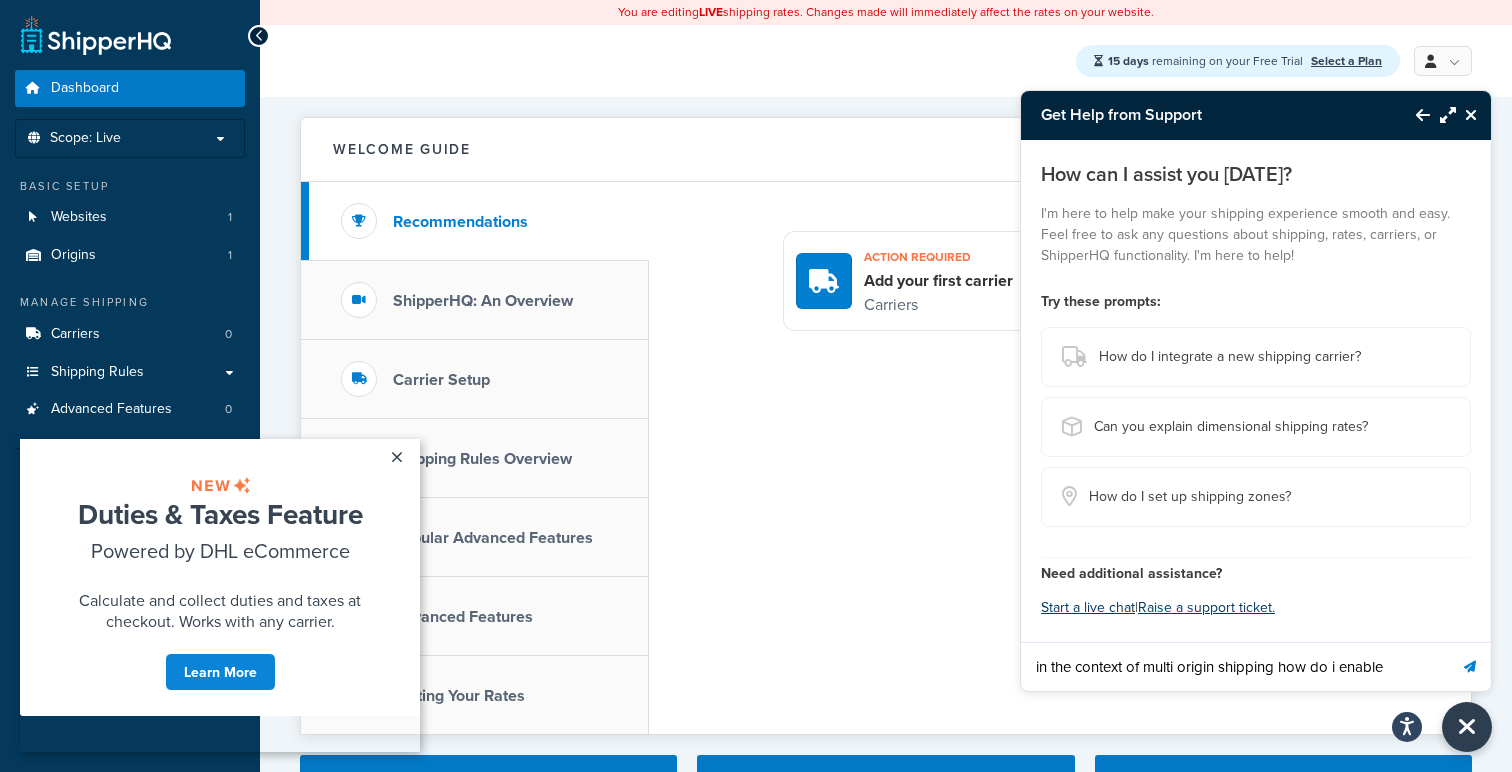 paste on "All Products are Available at All Origins.  Add this product to the cart" 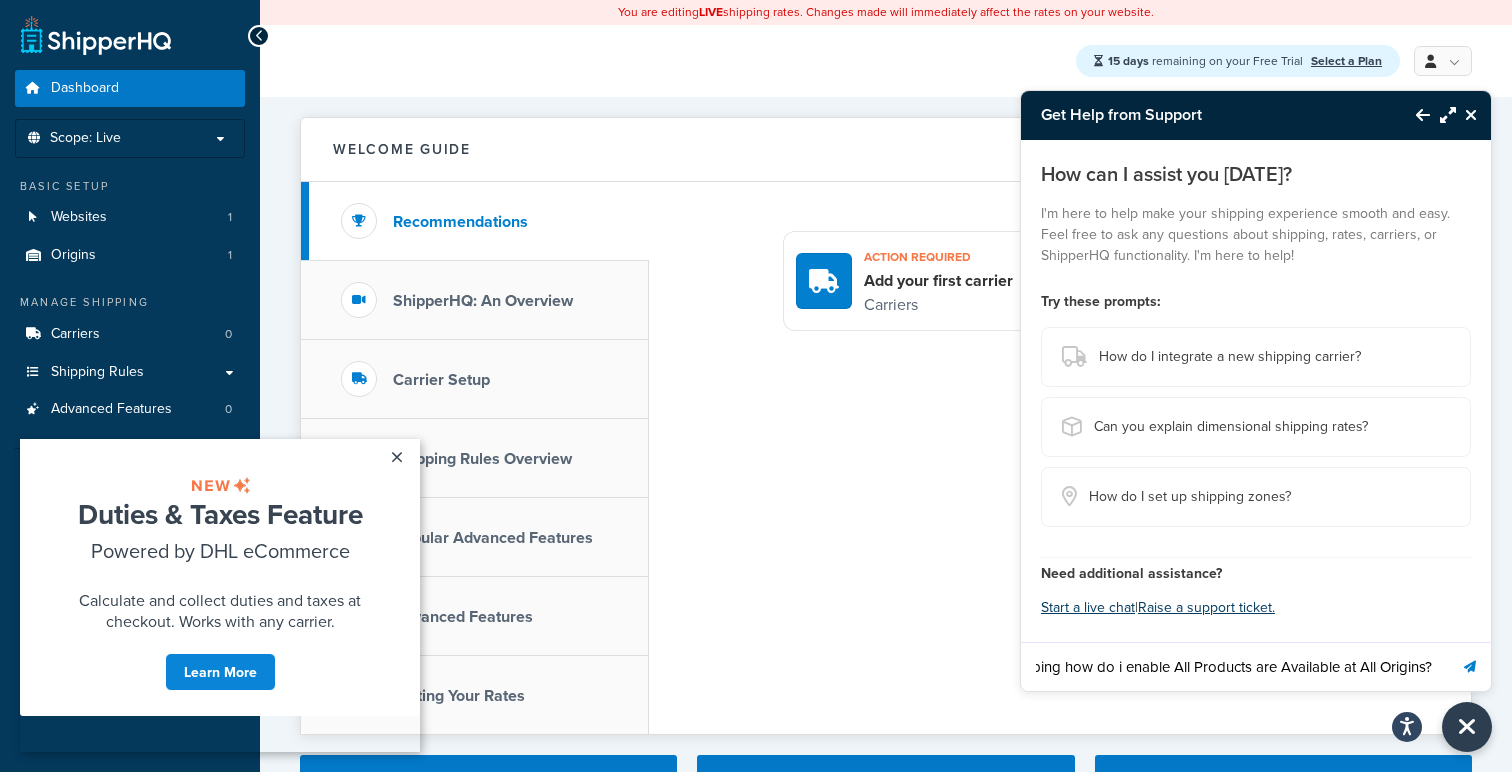 scroll, scrollTop: 0, scrollLeft: 224, axis: horizontal 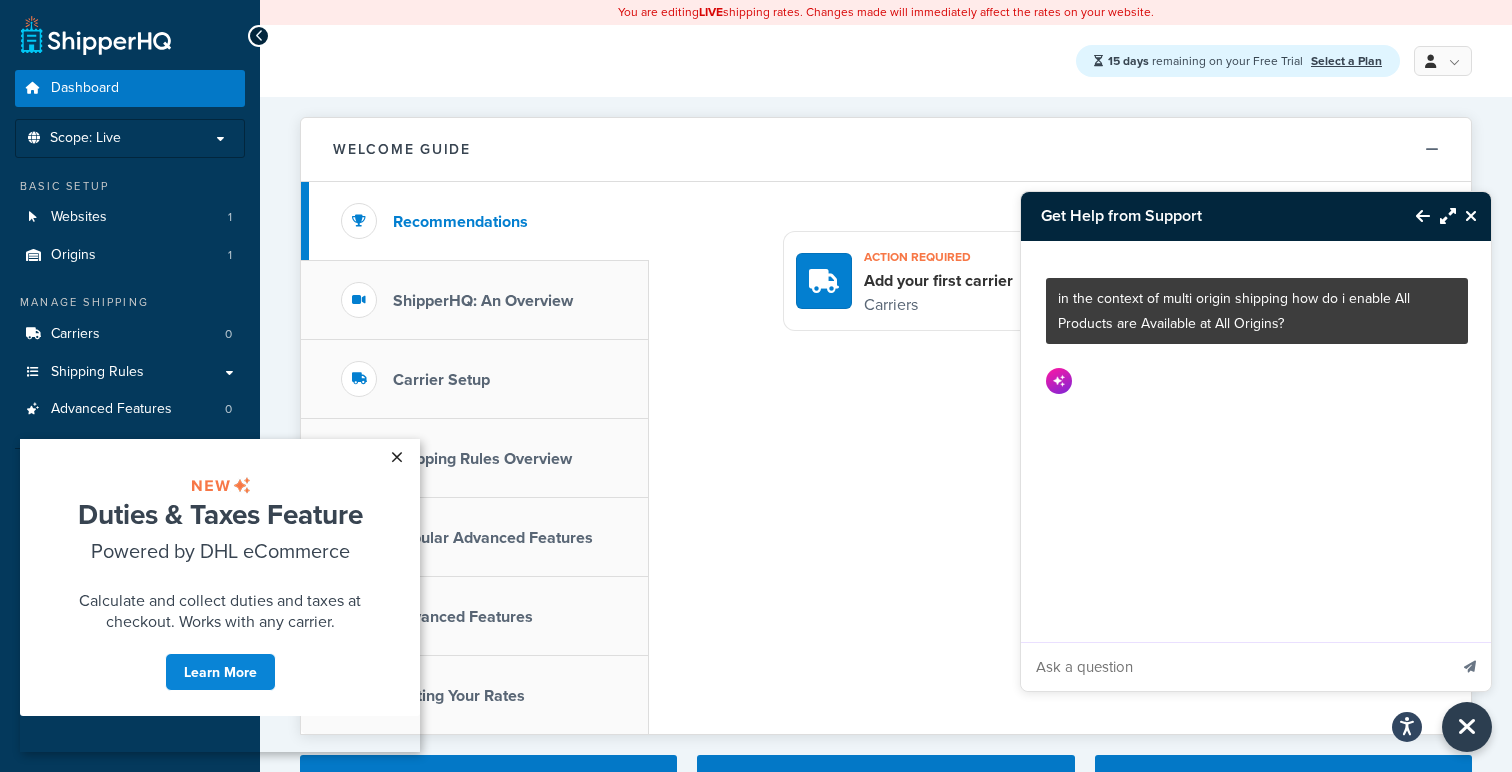 click on "×" at bounding box center [396, 457] 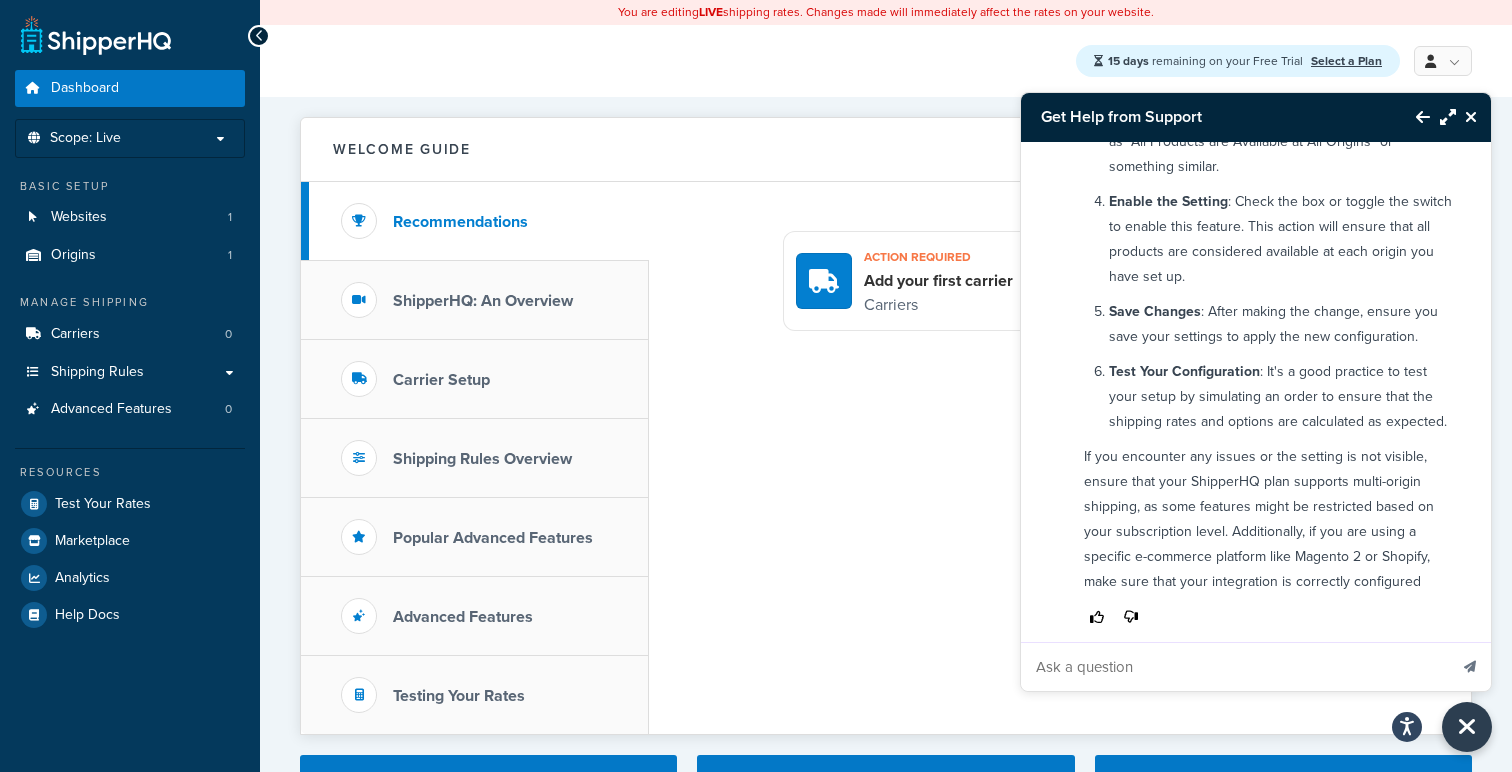 scroll, scrollTop: 576, scrollLeft: 0, axis: vertical 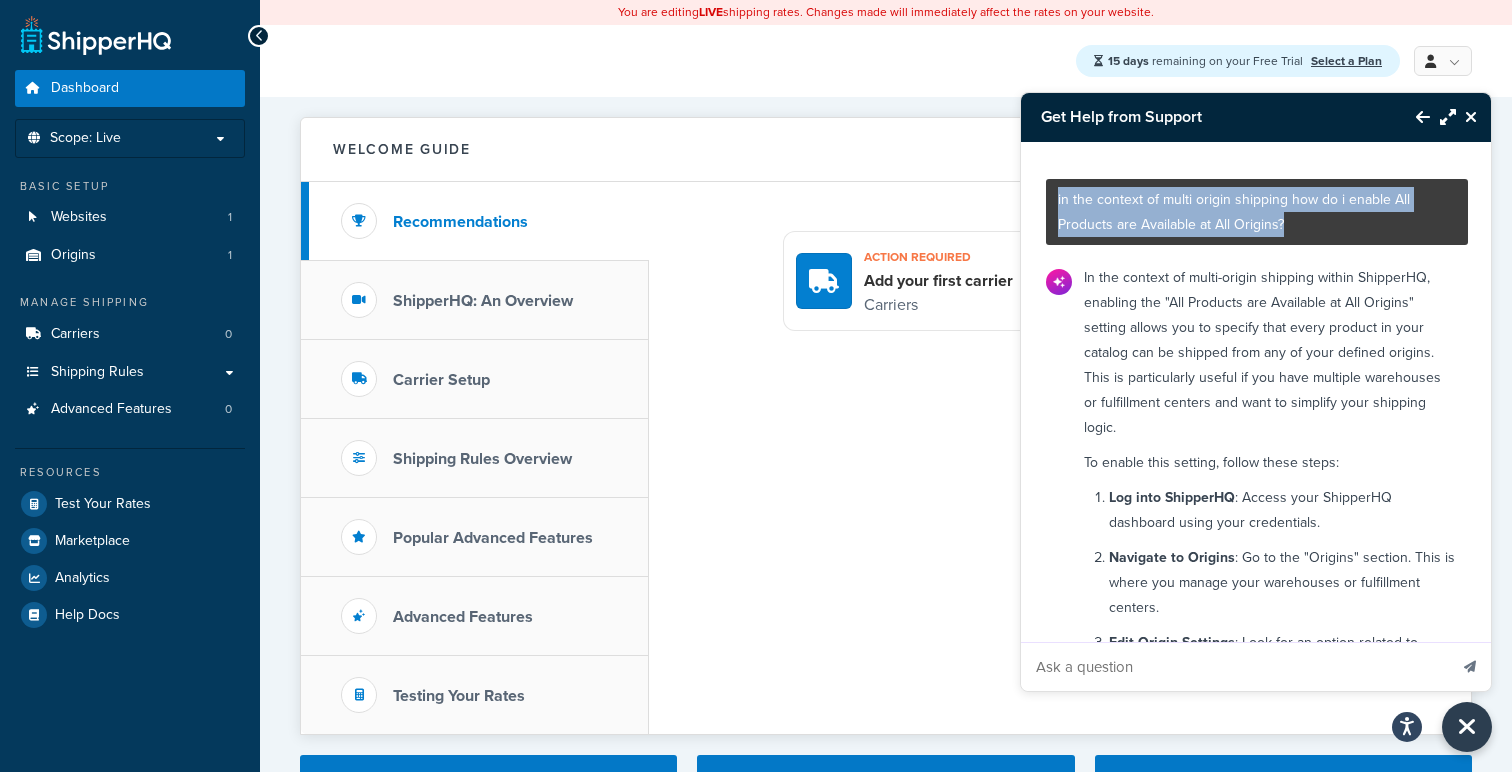 drag, startPoint x: 1283, startPoint y: 232, endPoint x: 1040, endPoint y: 197, distance: 245.50764 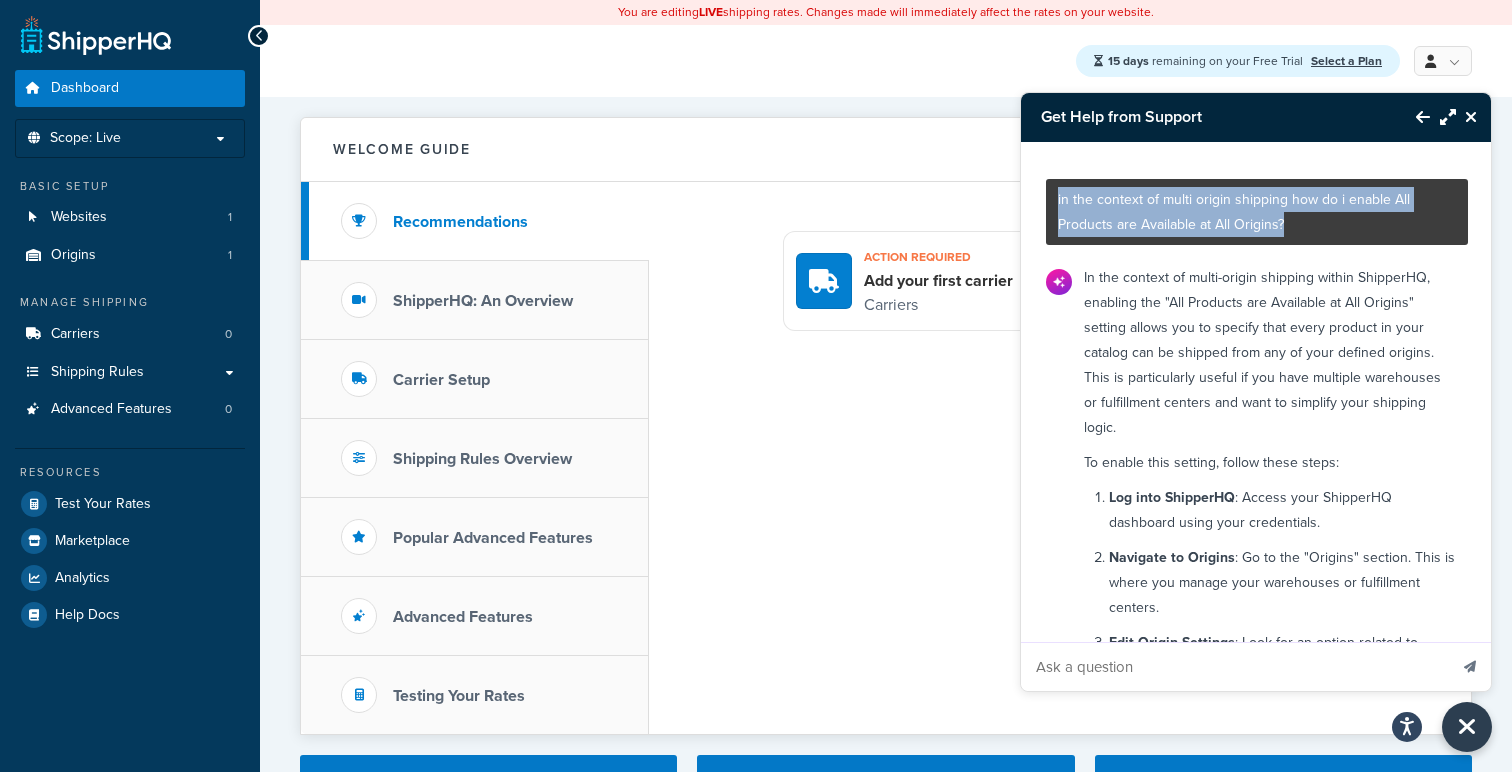 click at bounding box center (1471, 117) 